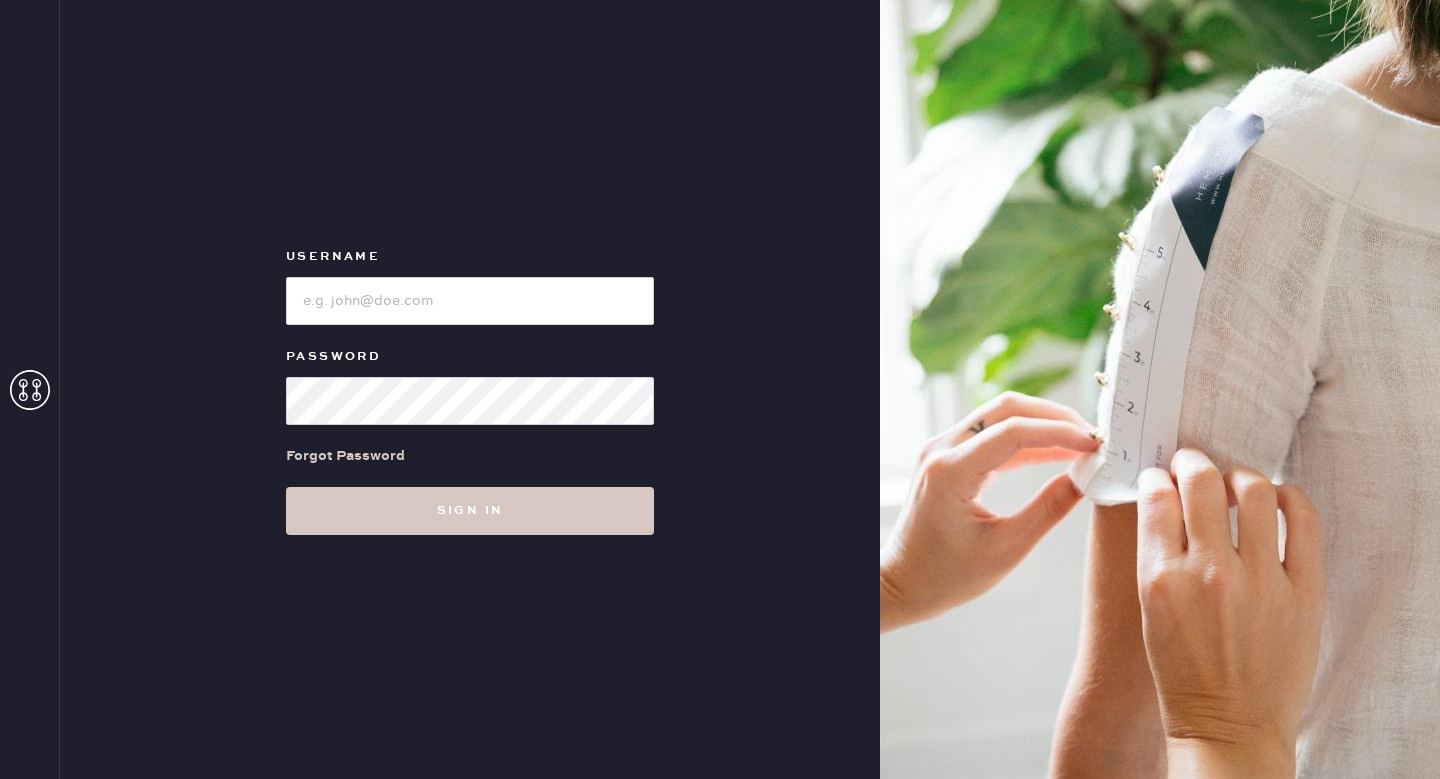 scroll, scrollTop: 0, scrollLeft: 0, axis: both 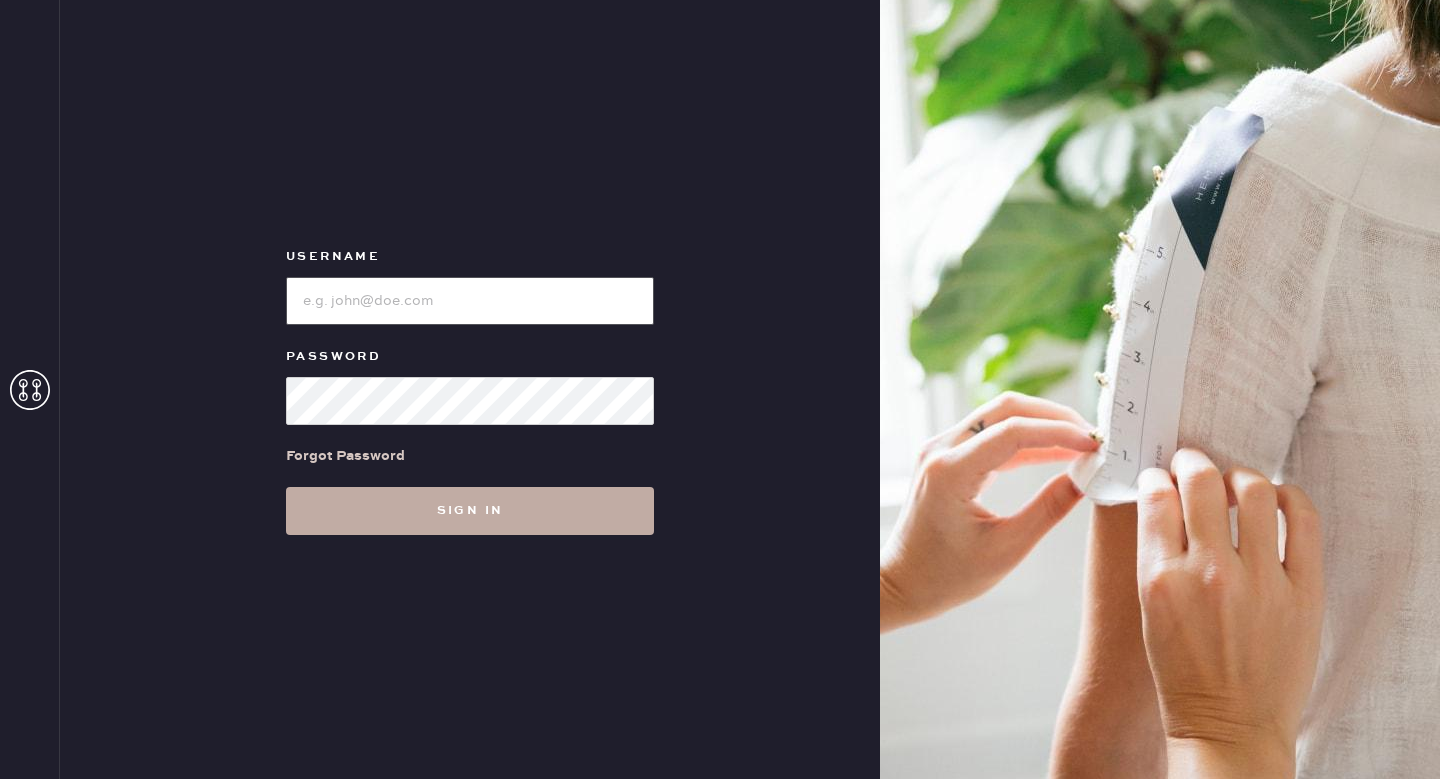 type on "reformationgeorgetown" 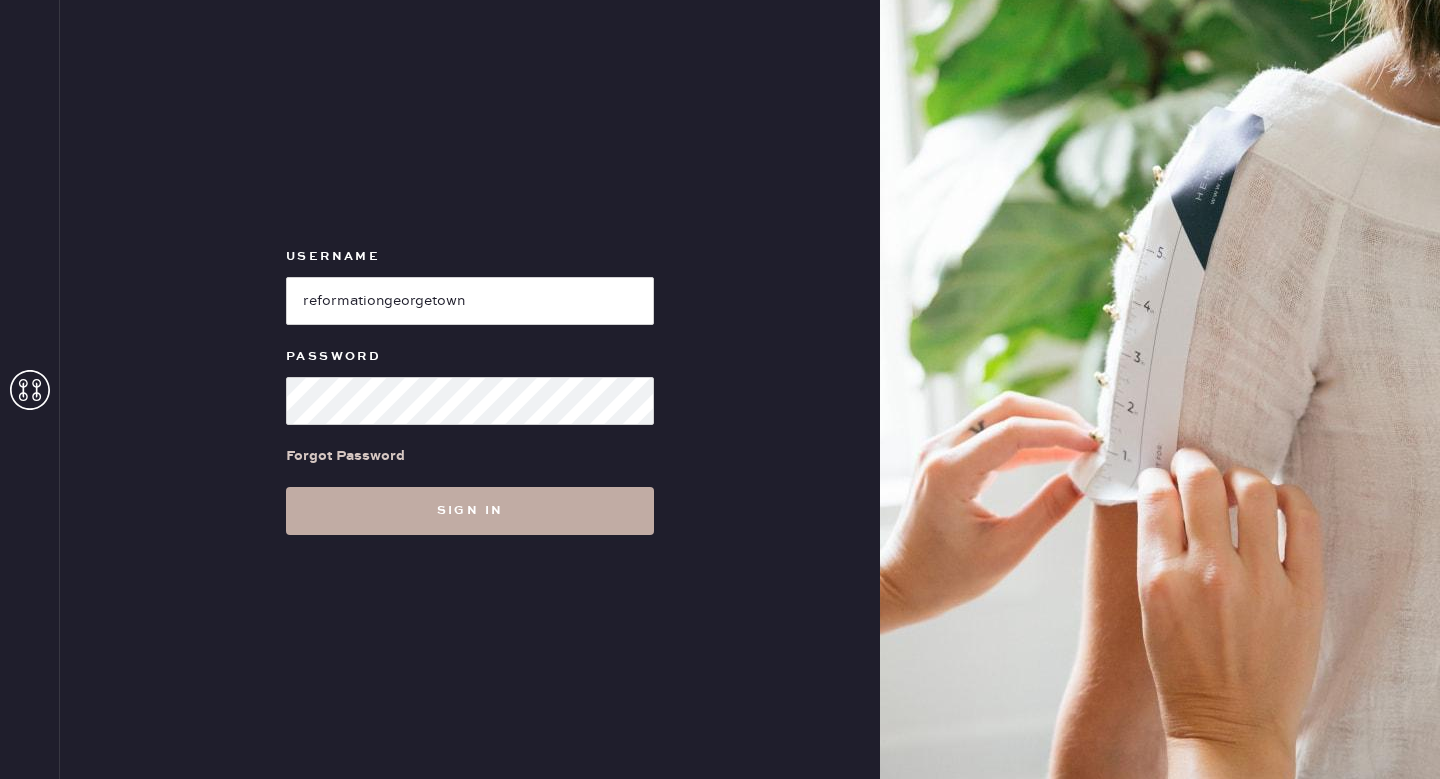 click on "Sign in" at bounding box center (470, 511) 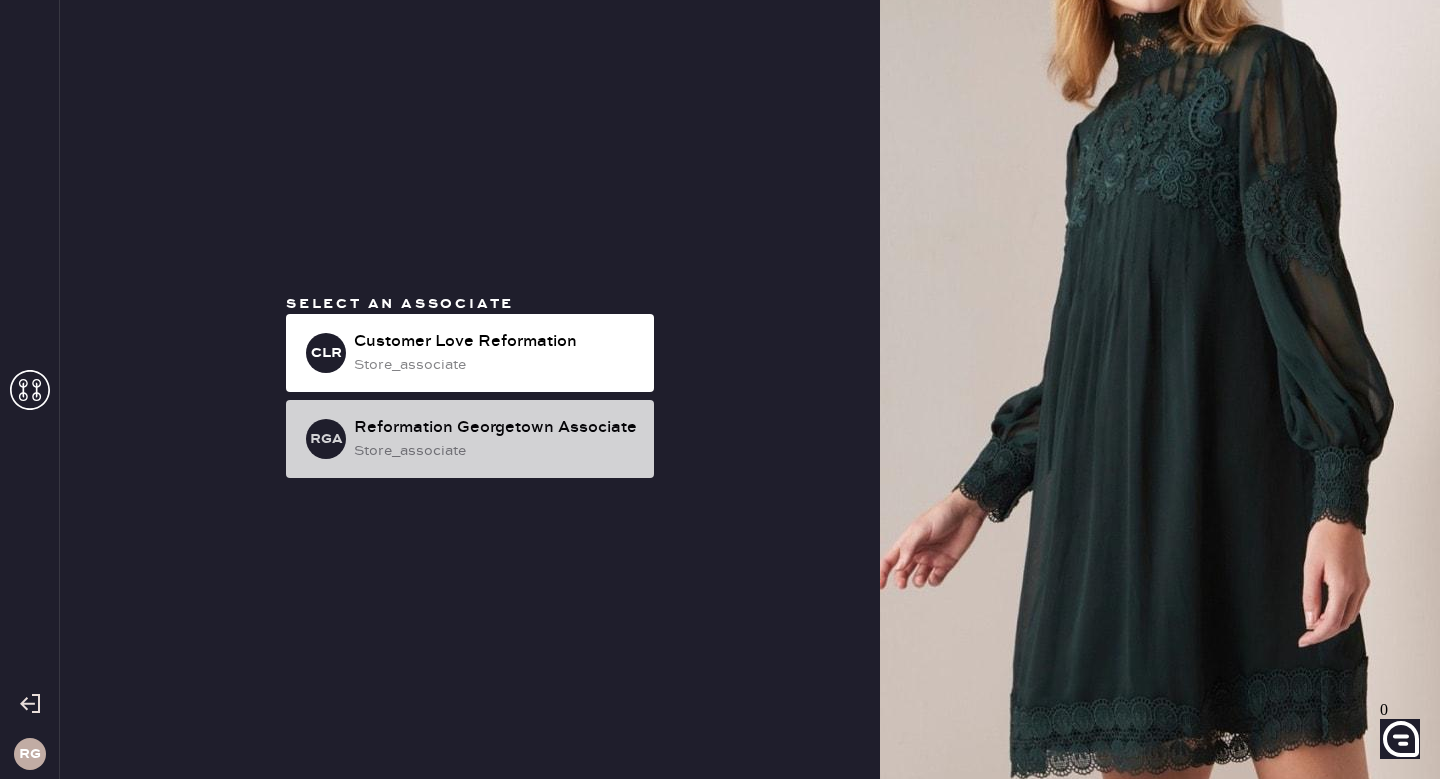 click on "store_associate" at bounding box center [496, 365] 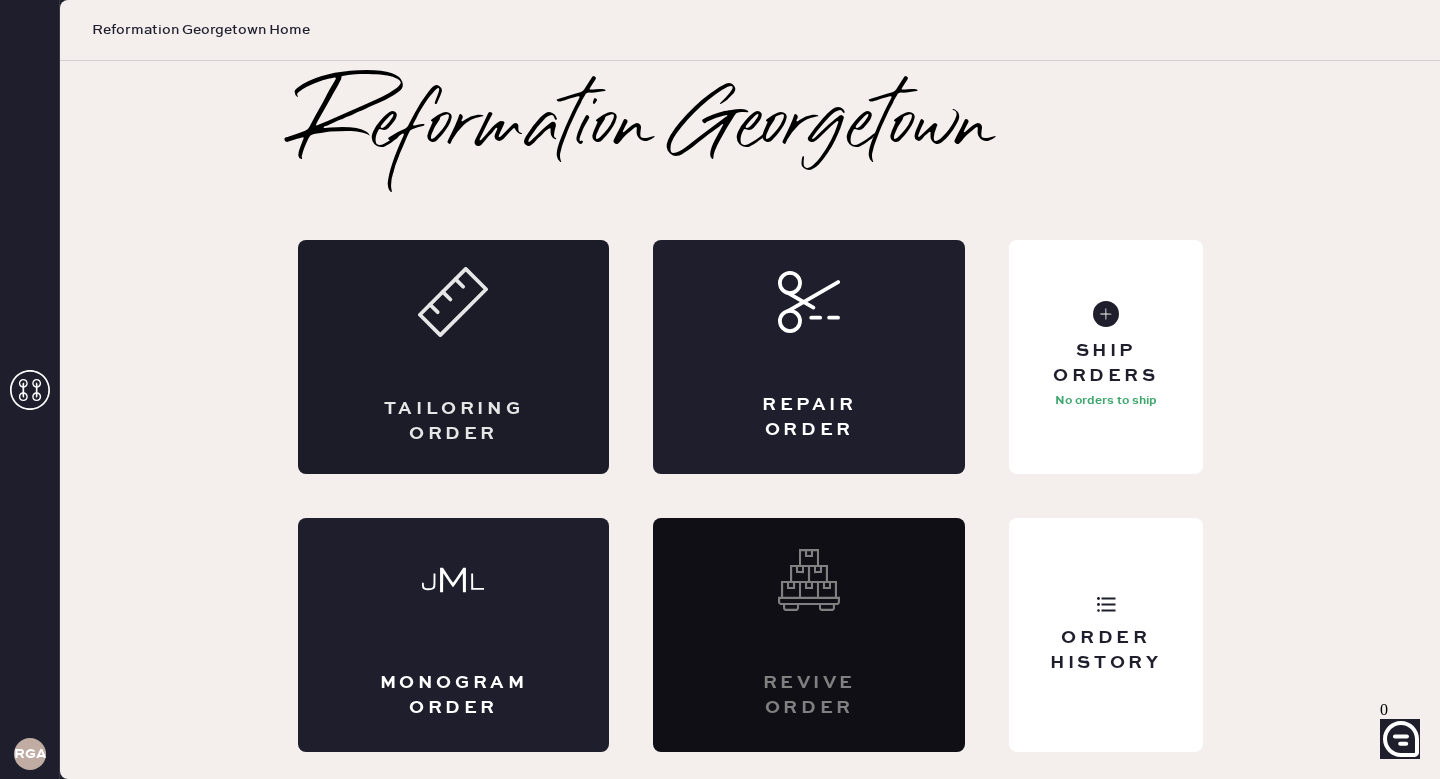 click on "Tailoring Order" at bounding box center (454, 357) 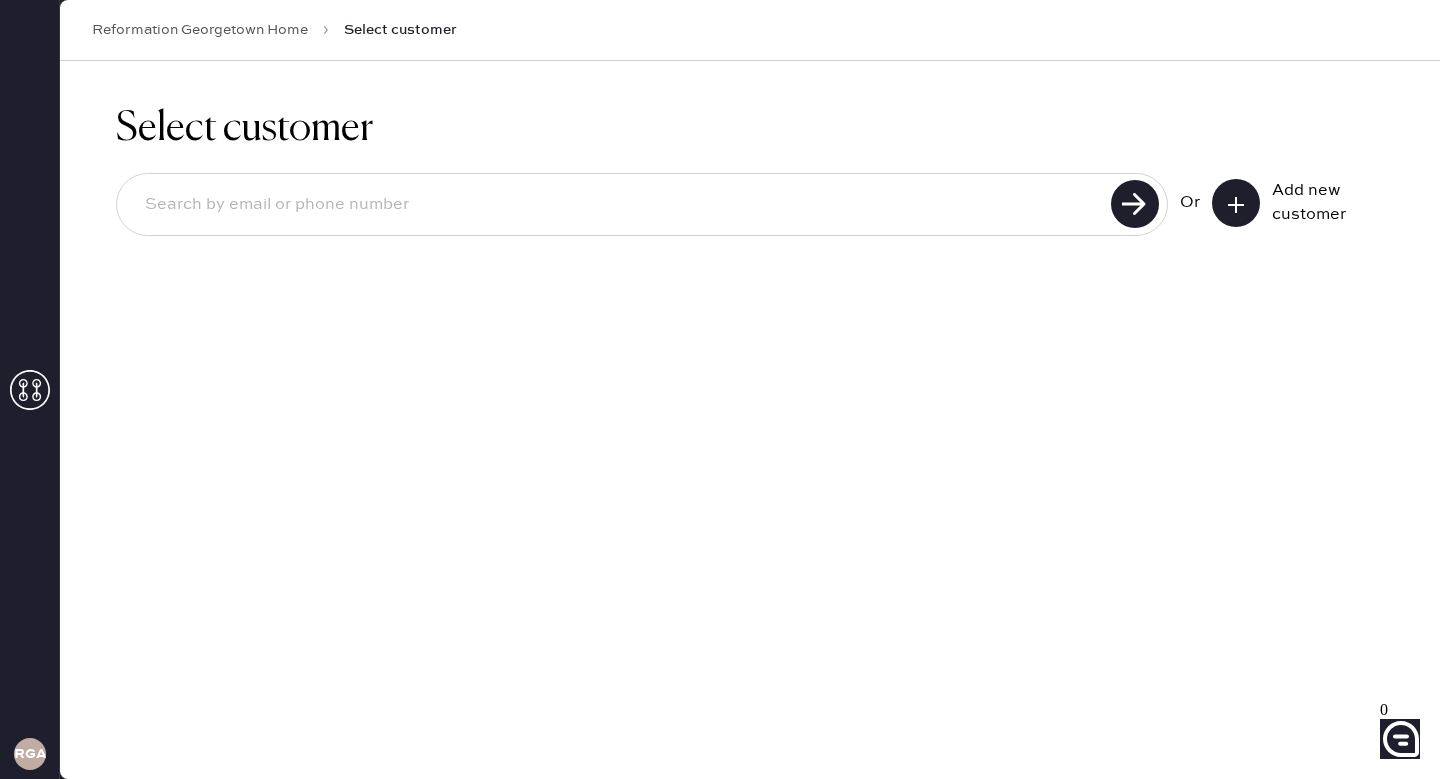 click at bounding box center [1236, 203] 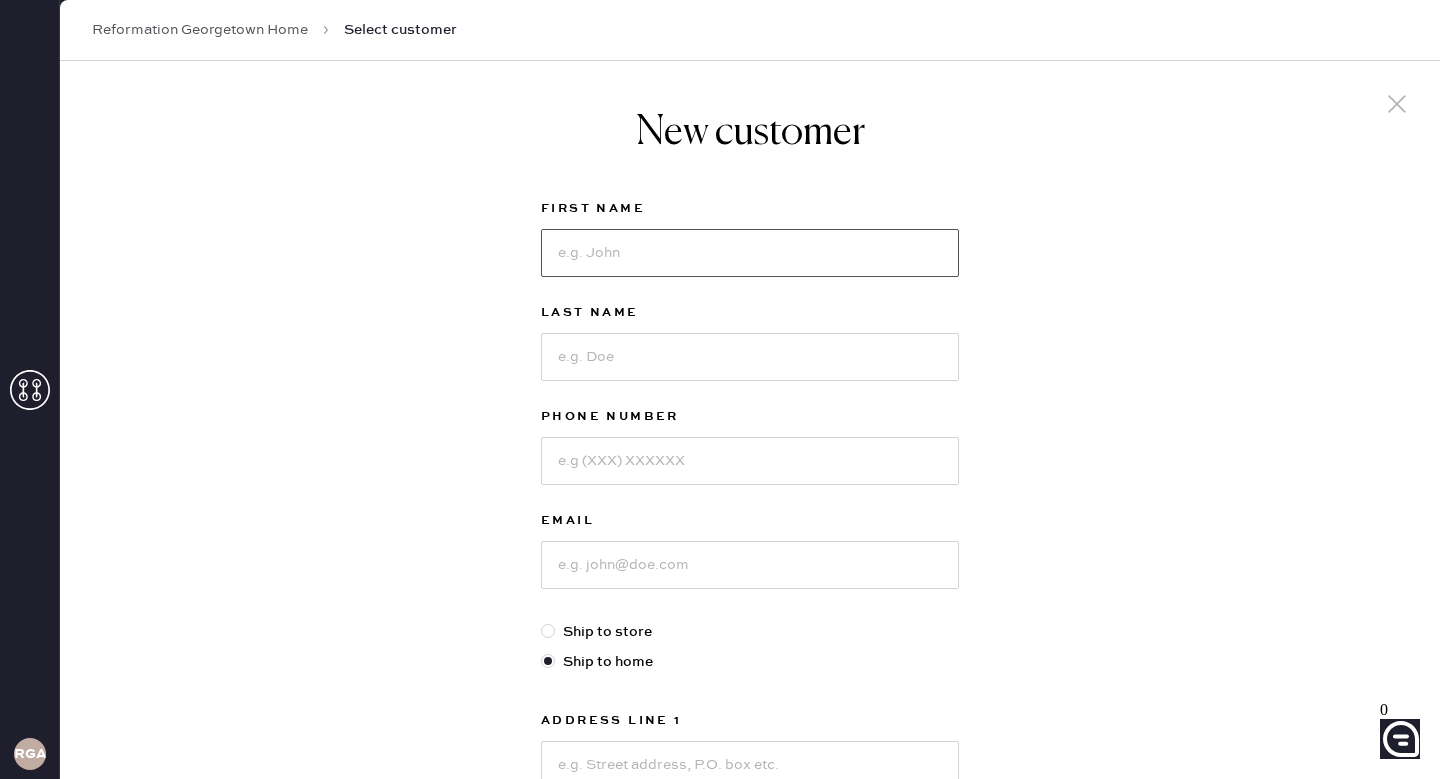 click at bounding box center [750, 253] 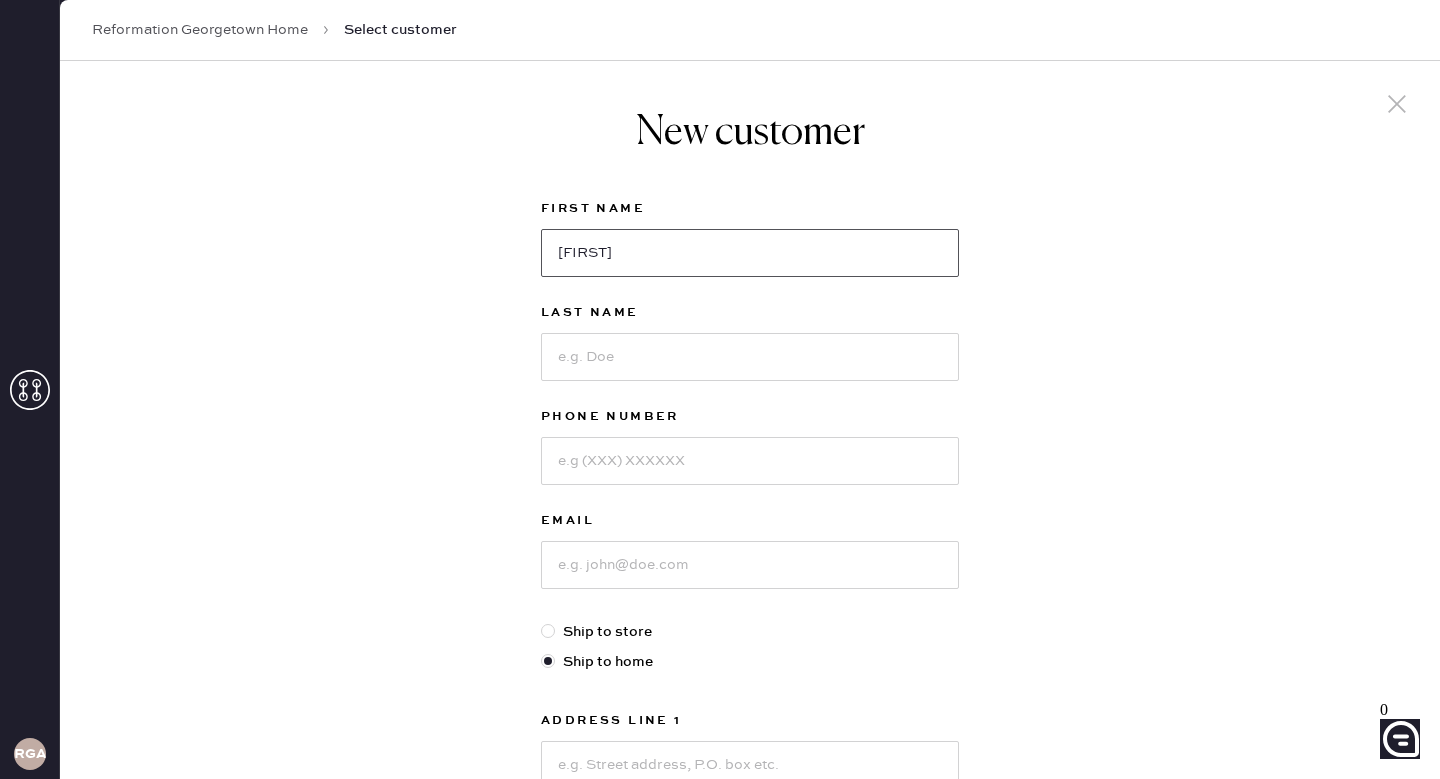 type on "[FIRST]" 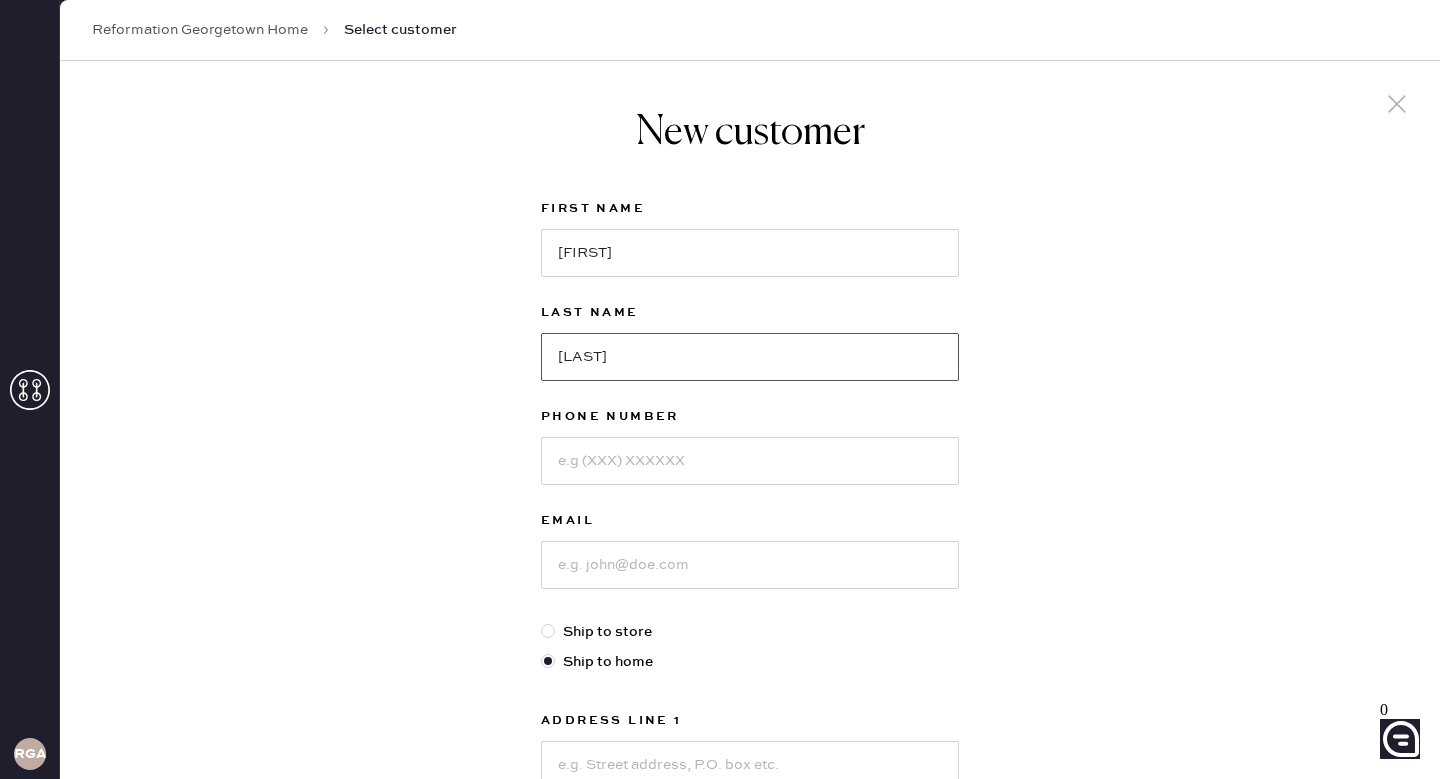 type on "[LAST]" 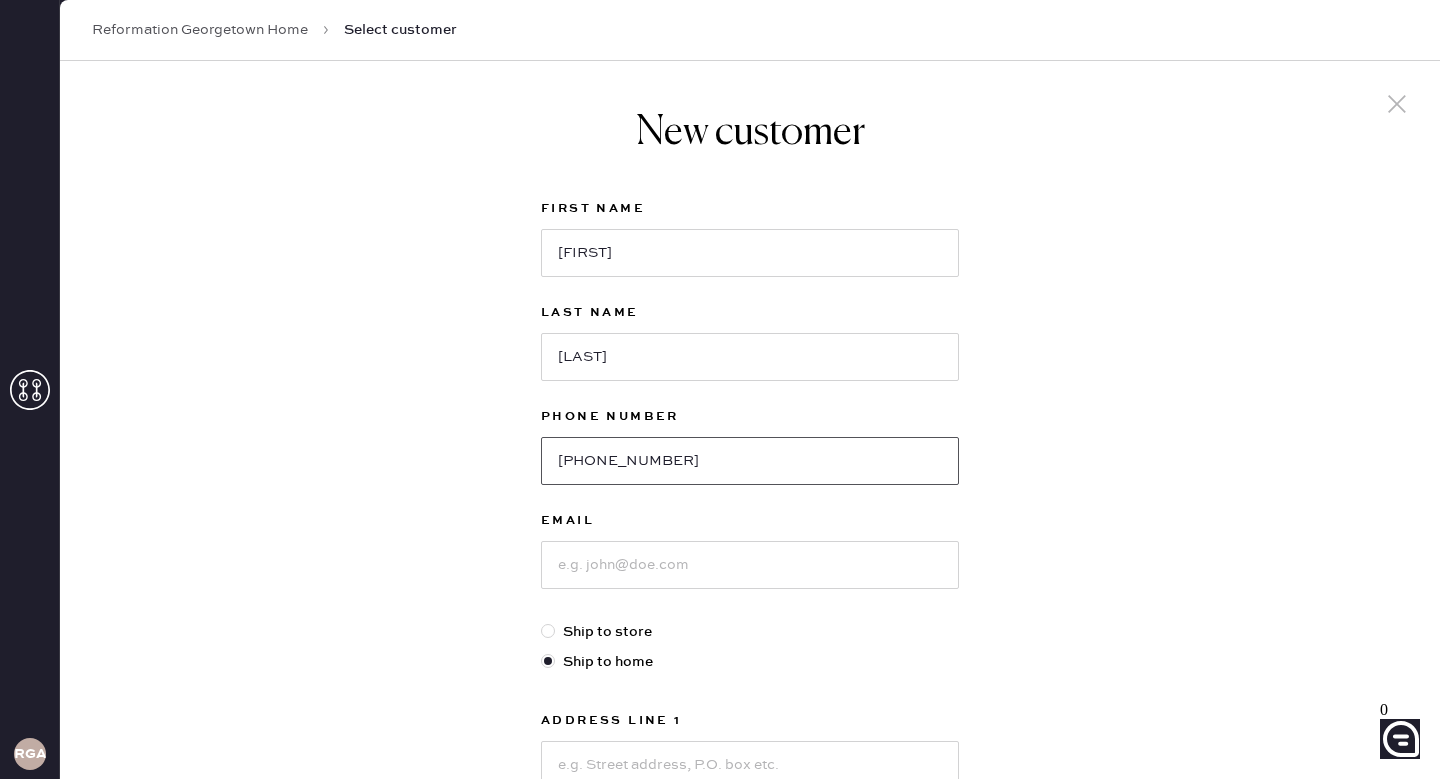 type on "[PHONE_NUMBER]" 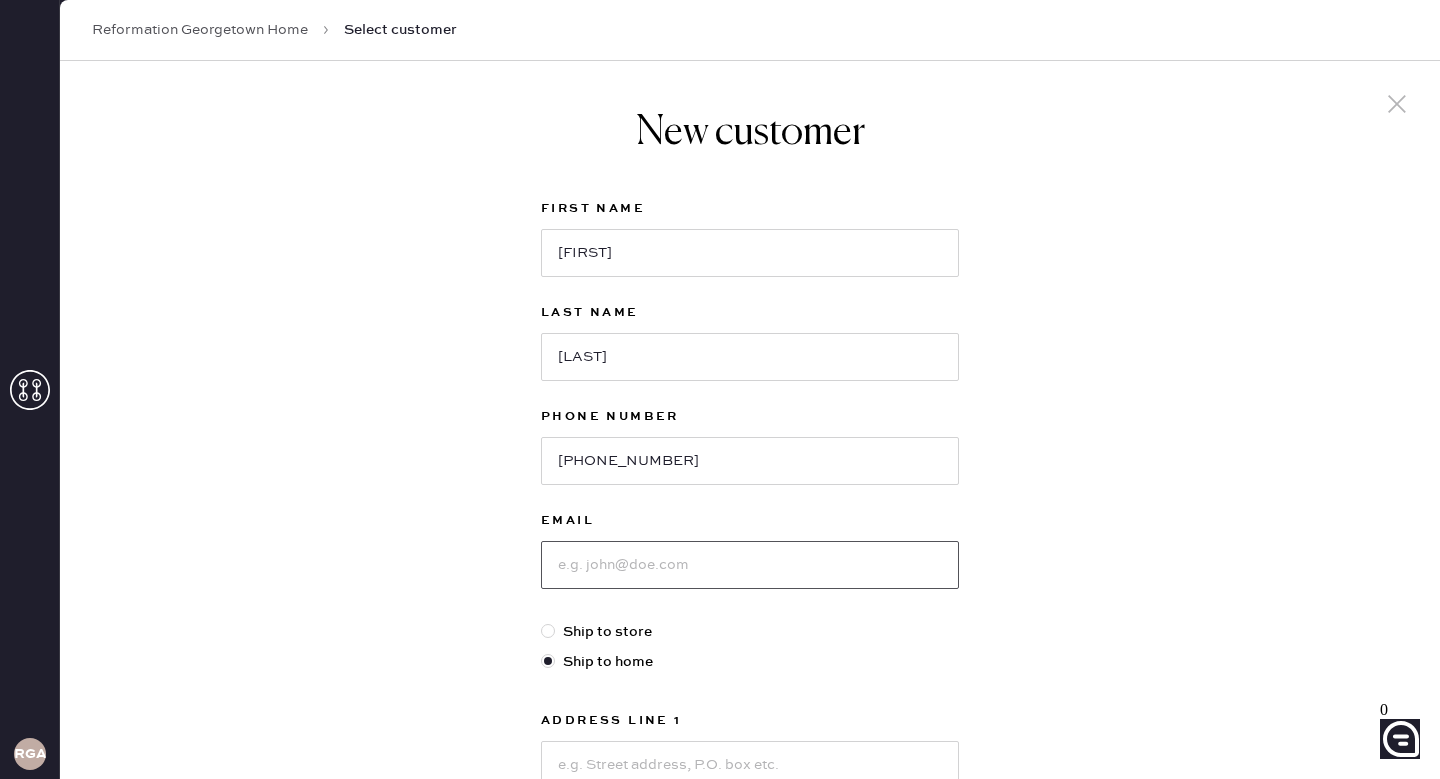 click at bounding box center (750, 565) 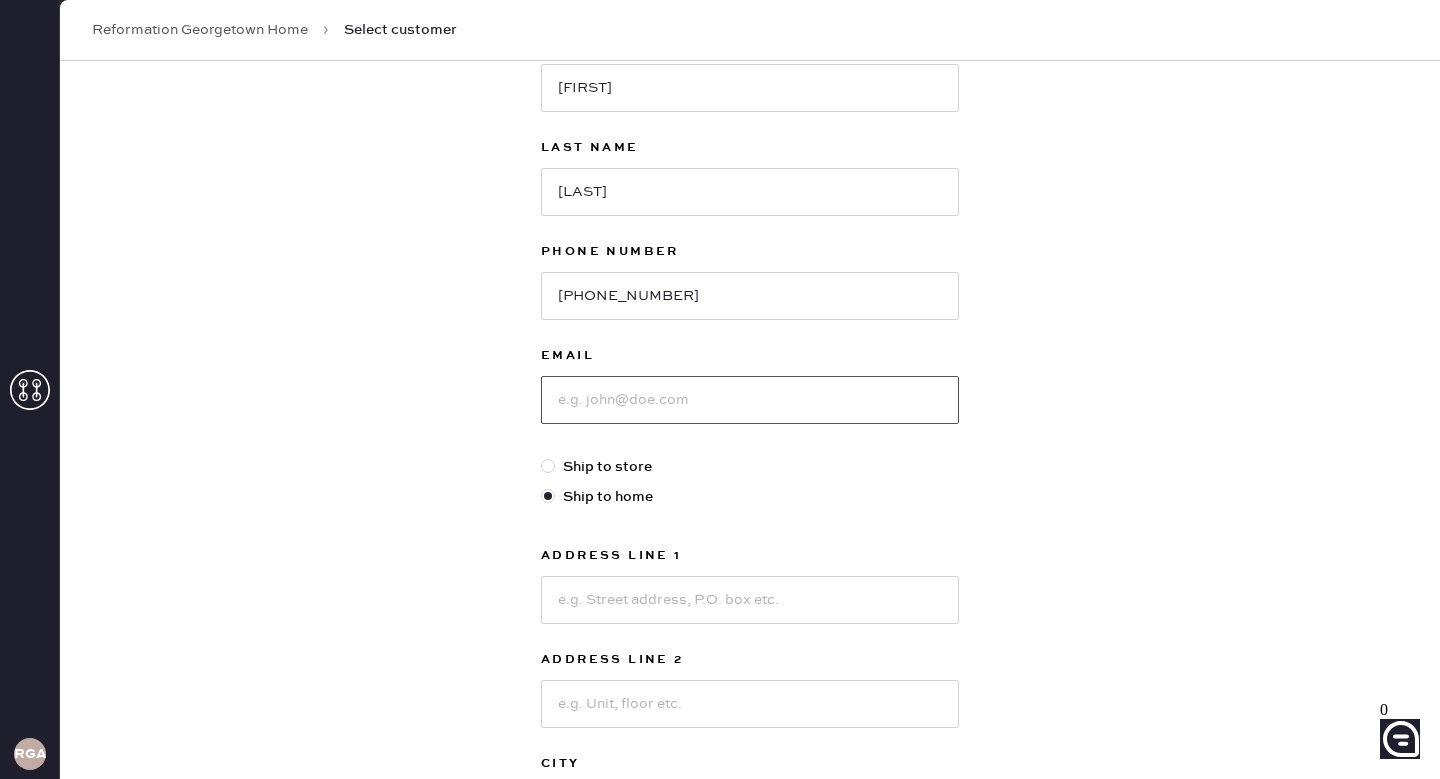 scroll, scrollTop: 167, scrollLeft: 0, axis: vertical 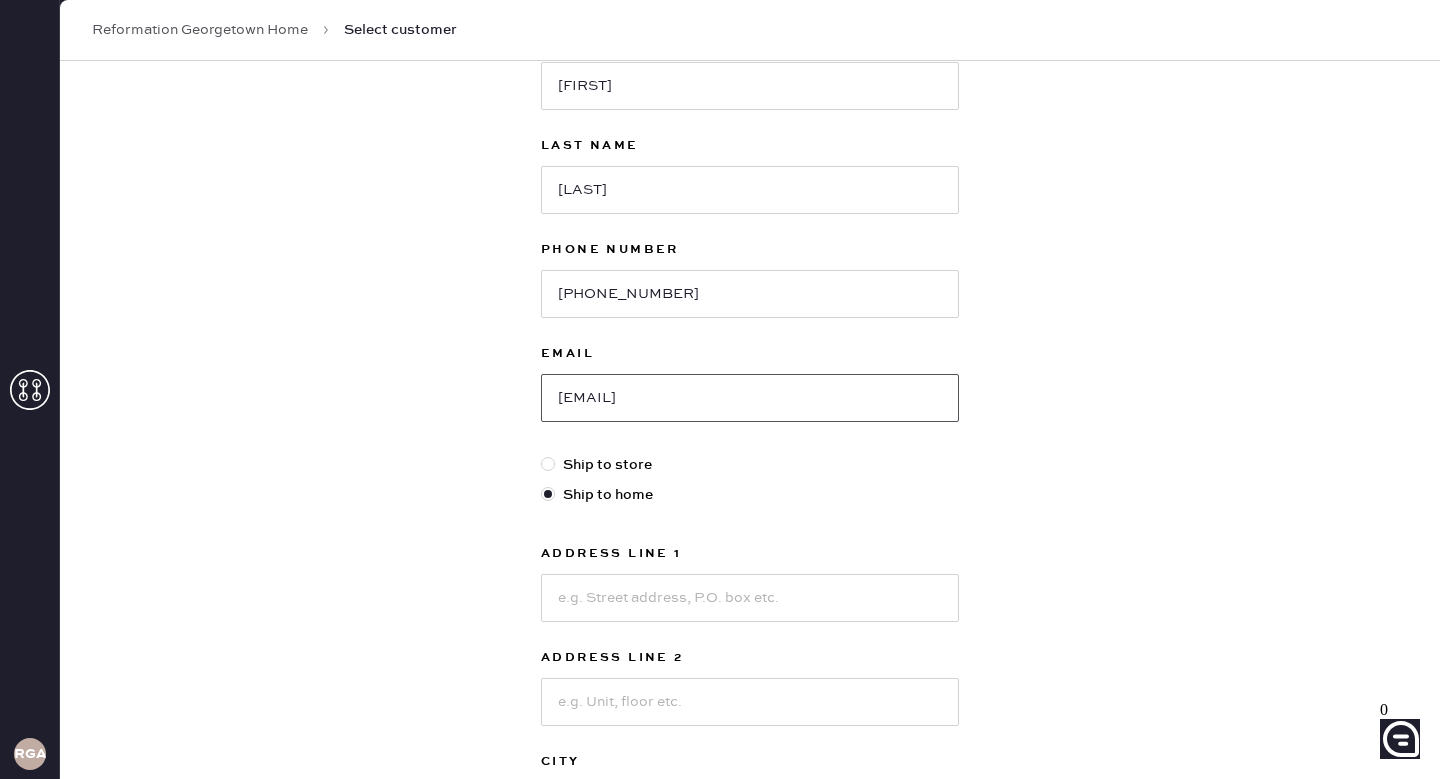 type on "[EMAIL]" 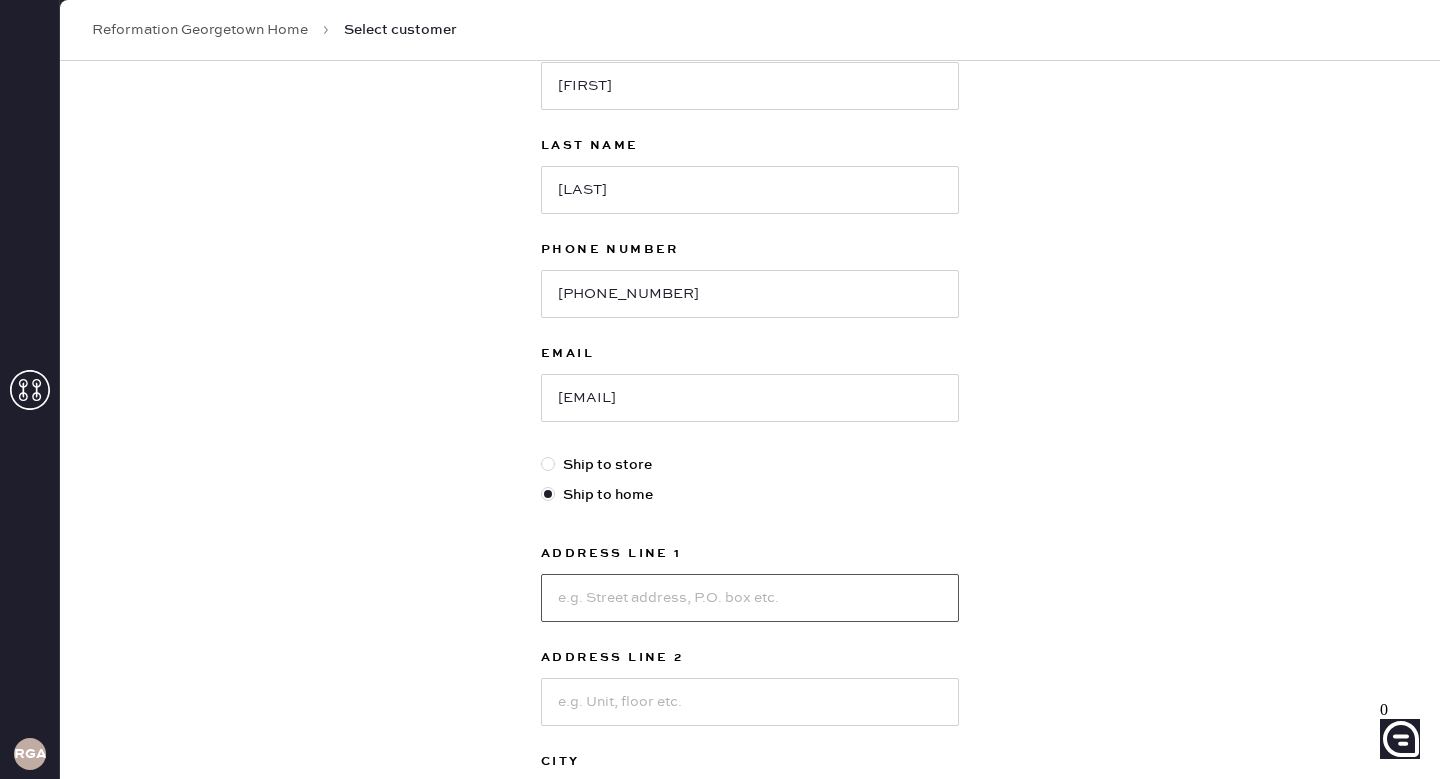 click at bounding box center (750, 598) 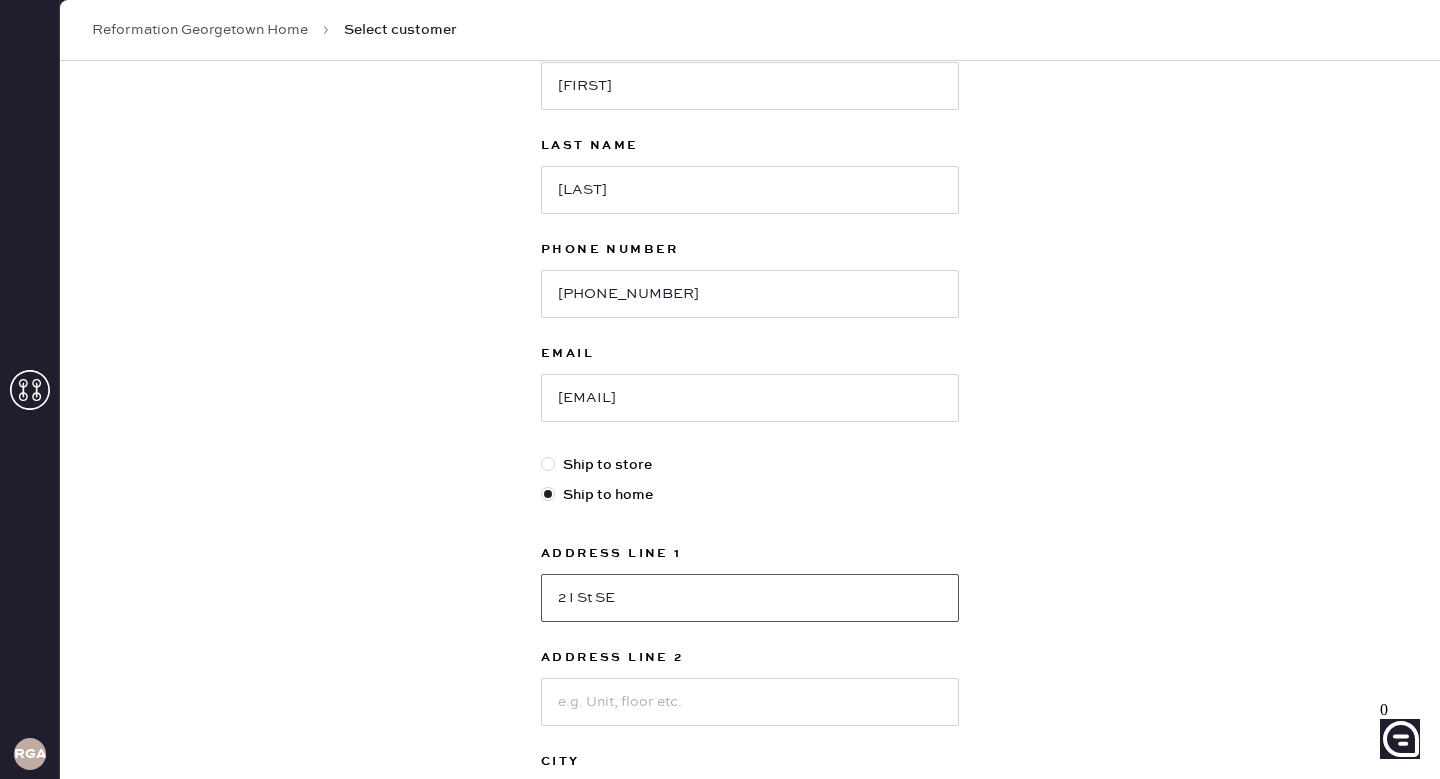 type on "2 I St SE" 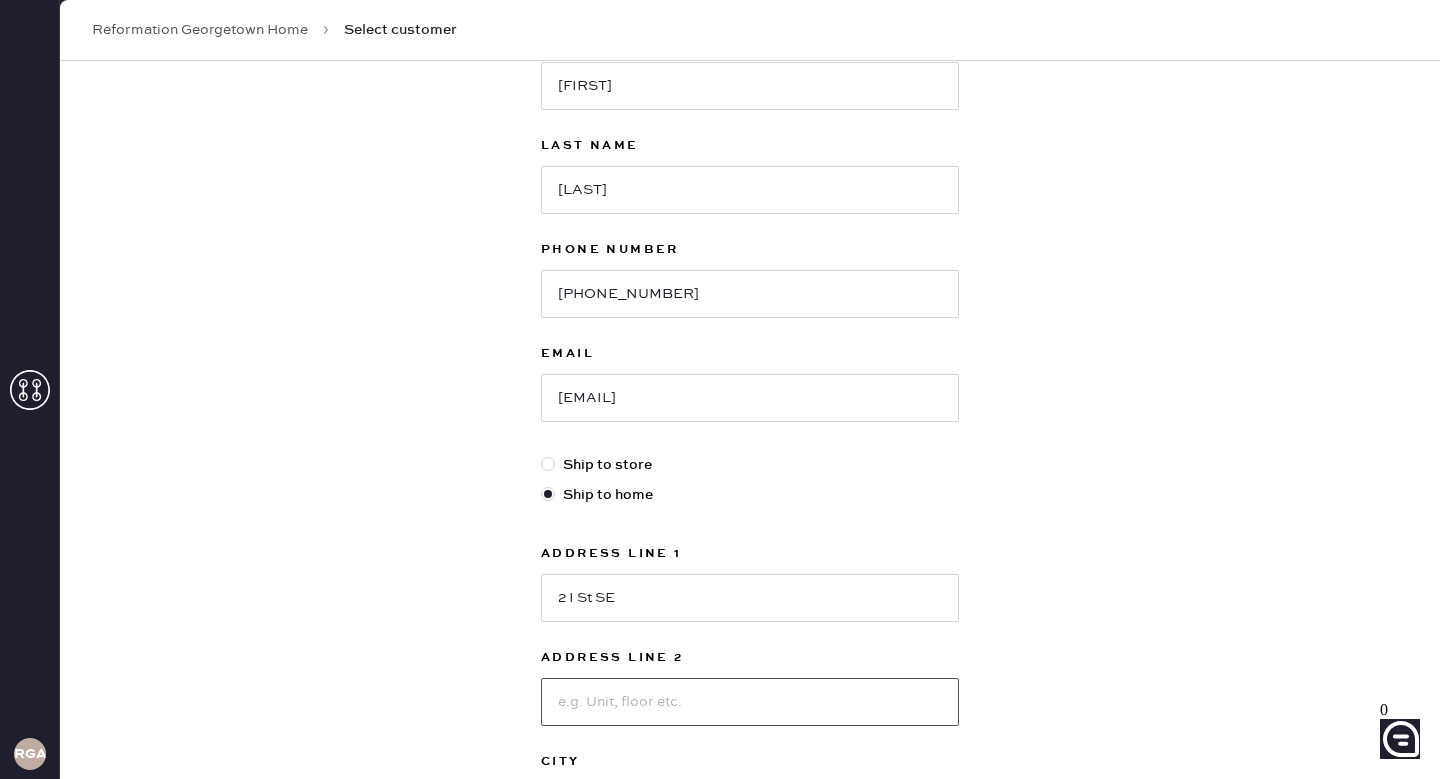 click at bounding box center [750, 702] 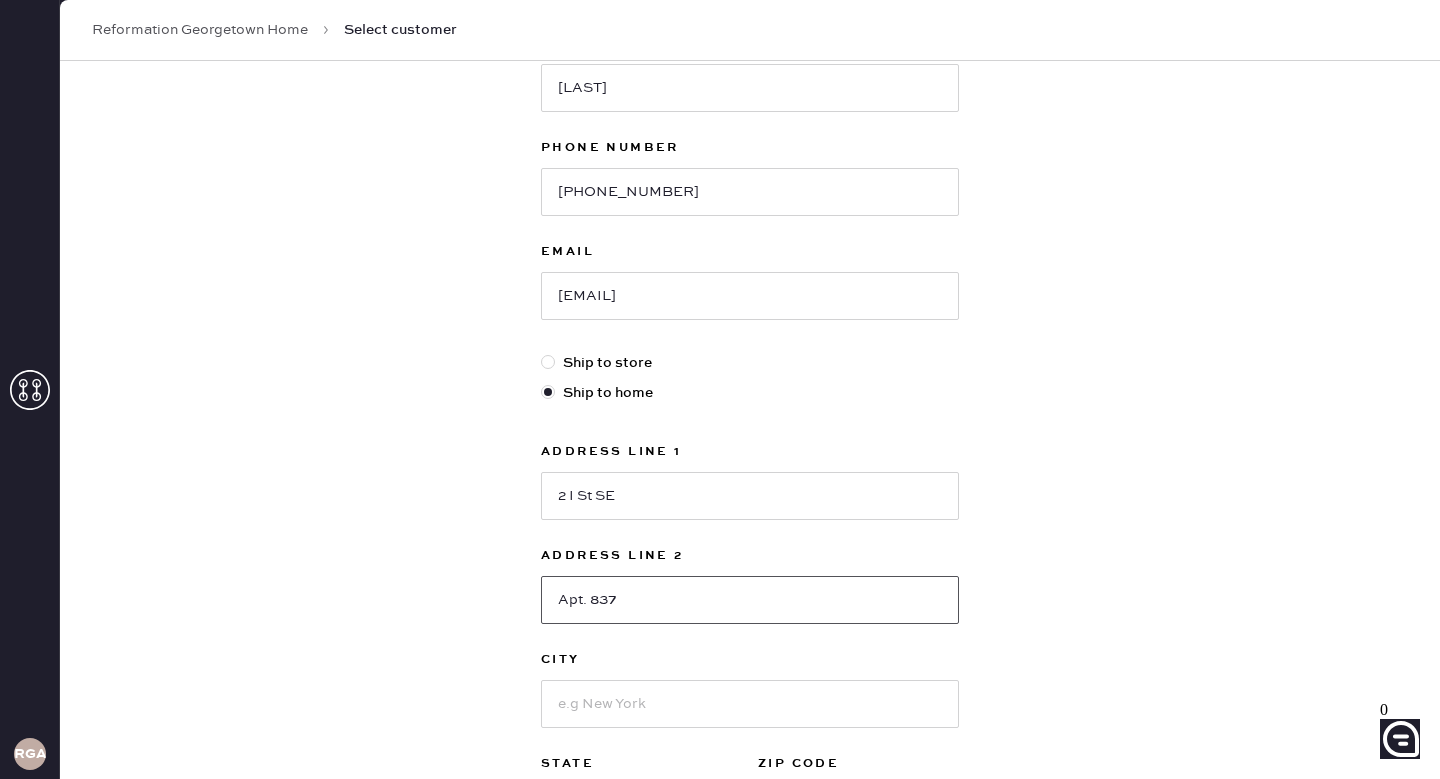 scroll, scrollTop: 386, scrollLeft: 0, axis: vertical 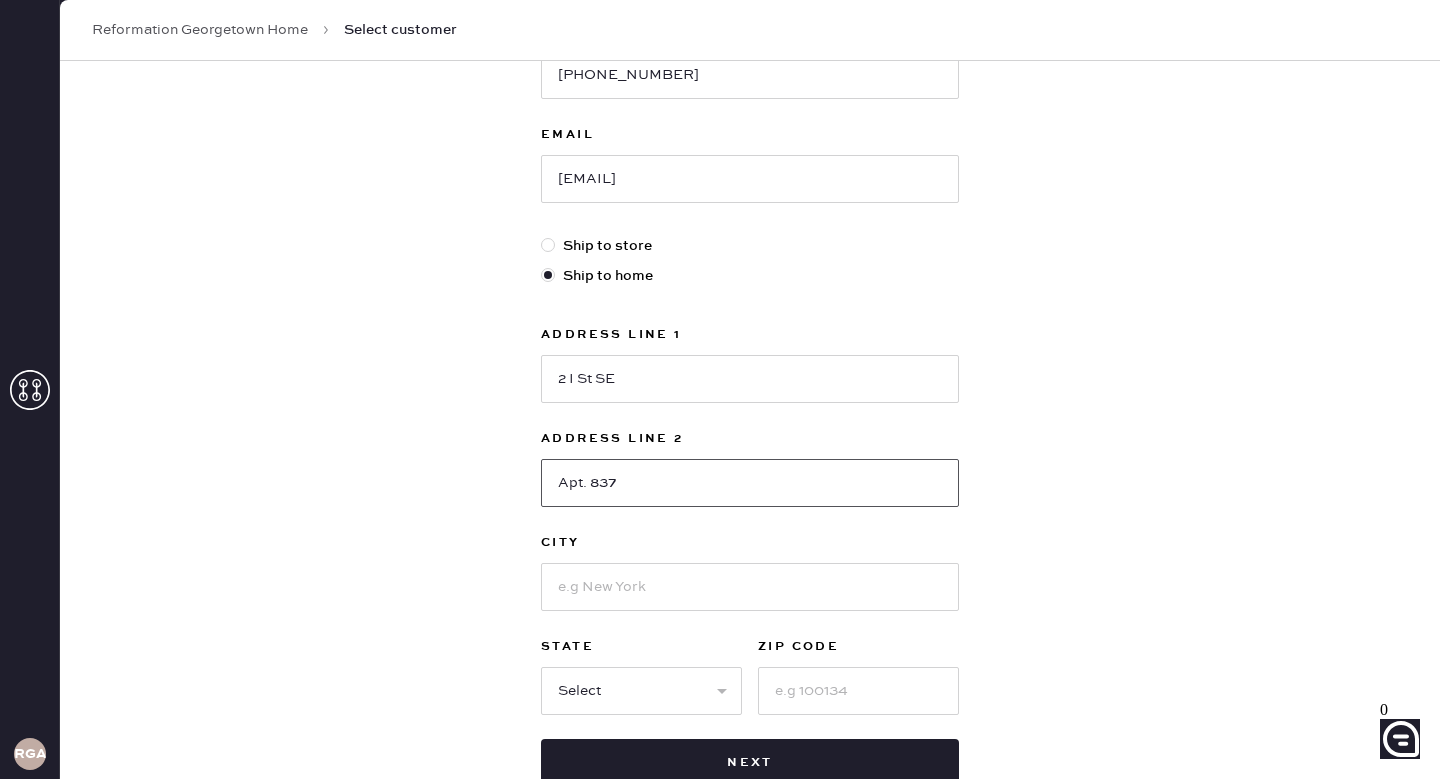 type on "Apt. 837" 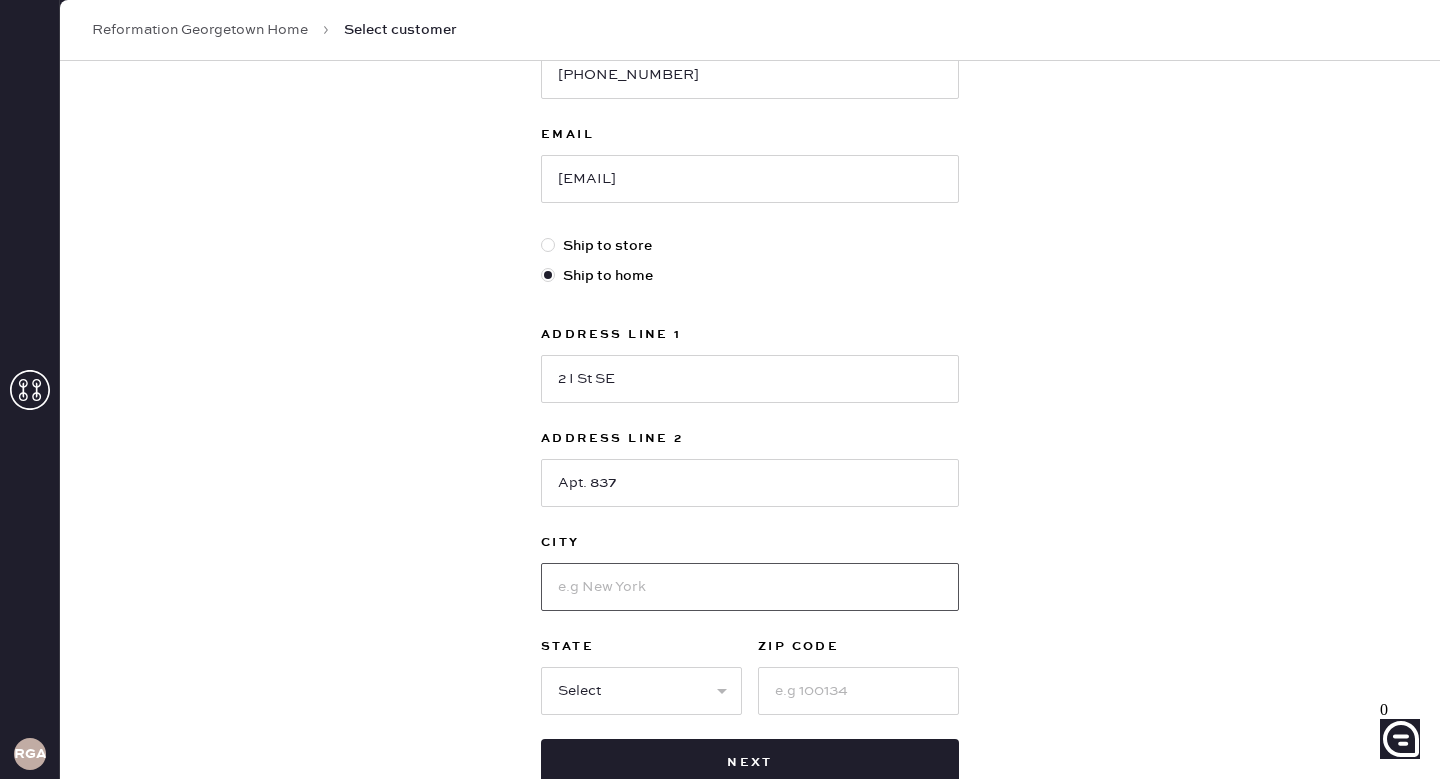 click at bounding box center (750, 587) 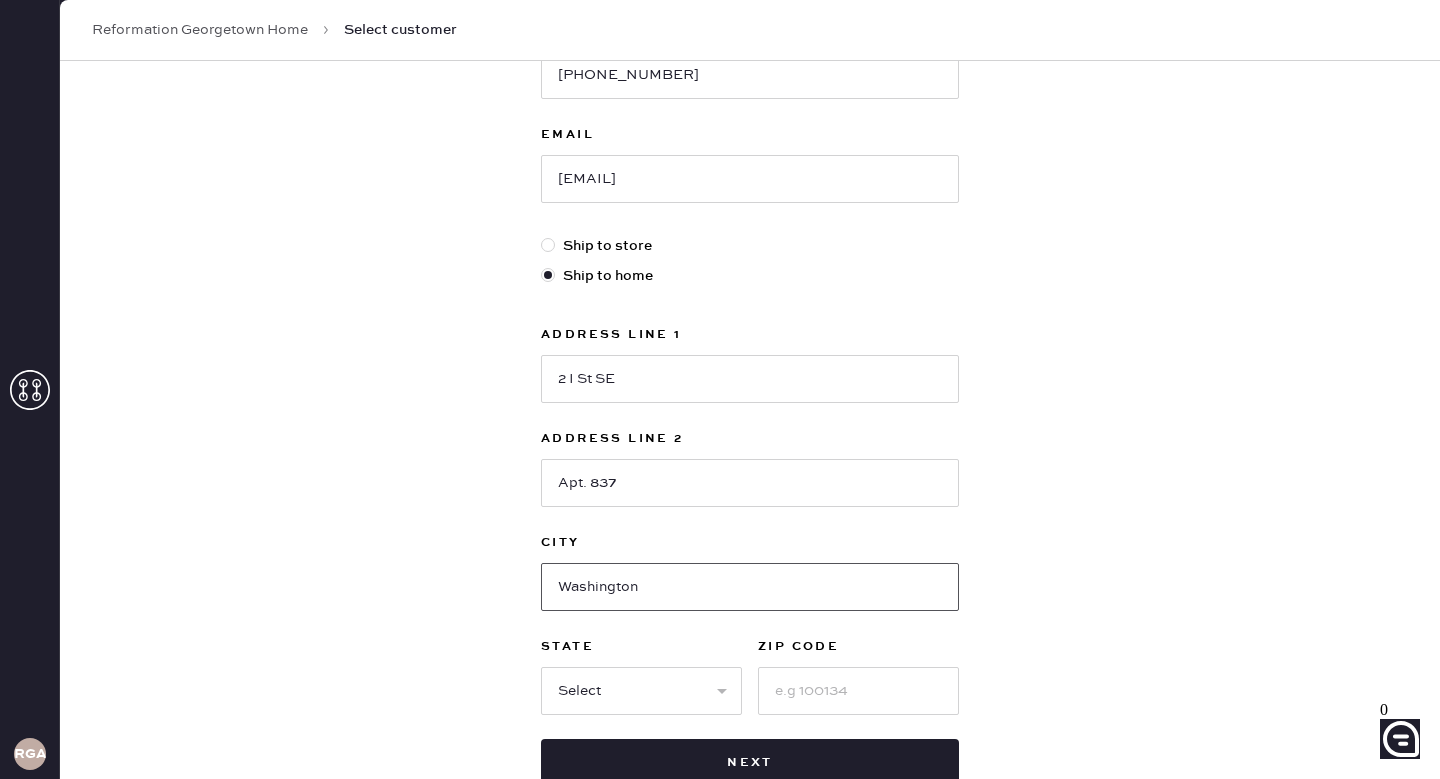 type on "Washington" 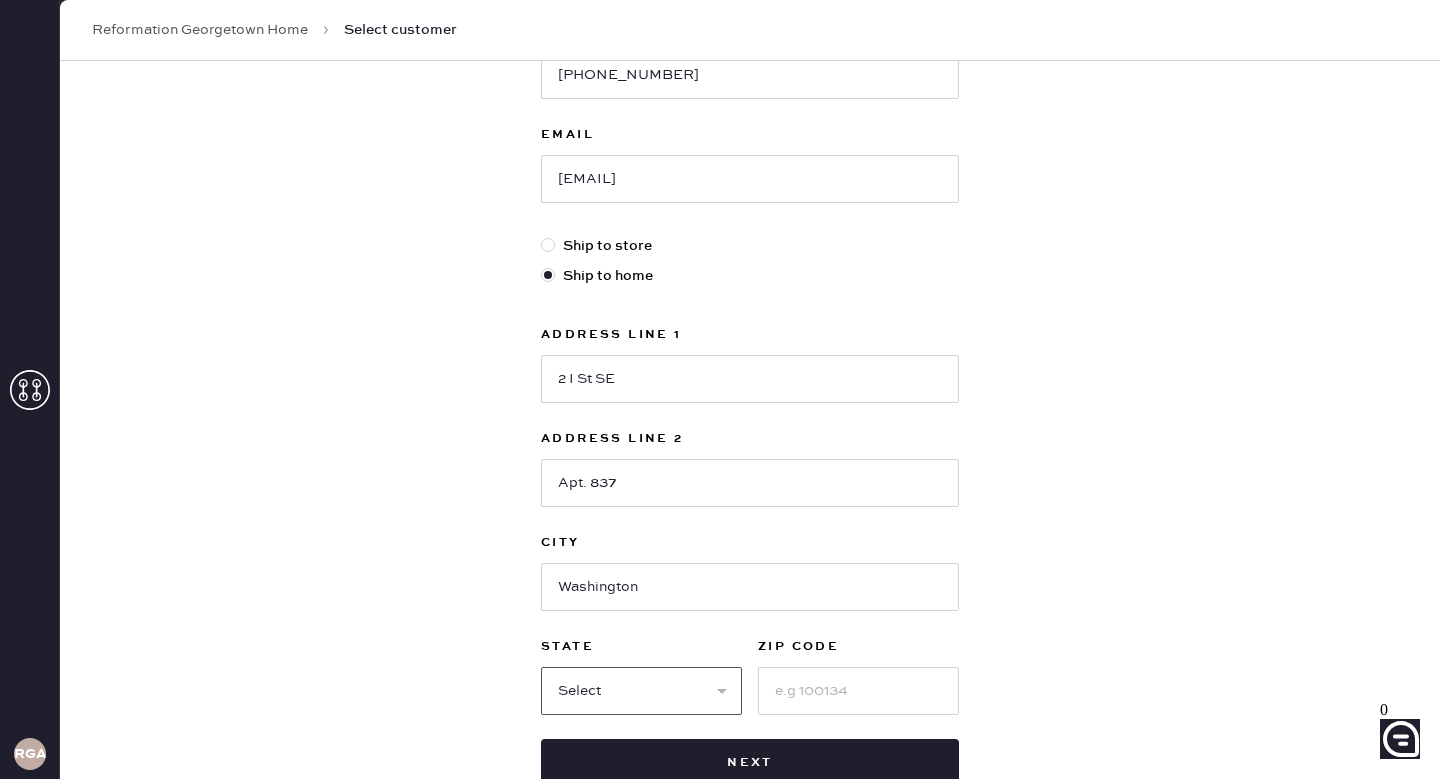 click on "Select AK AL AR AZ CA CO CT DC DE FL GA HI IA ID IL IN KS KY LA MA MD ME MI MN MO MS MT NC ND NE NH NJ NM NV NY OH OK OR PA RI SC SD TN TX UT VA VT WA WI WV WY" at bounding box center [641, 691] 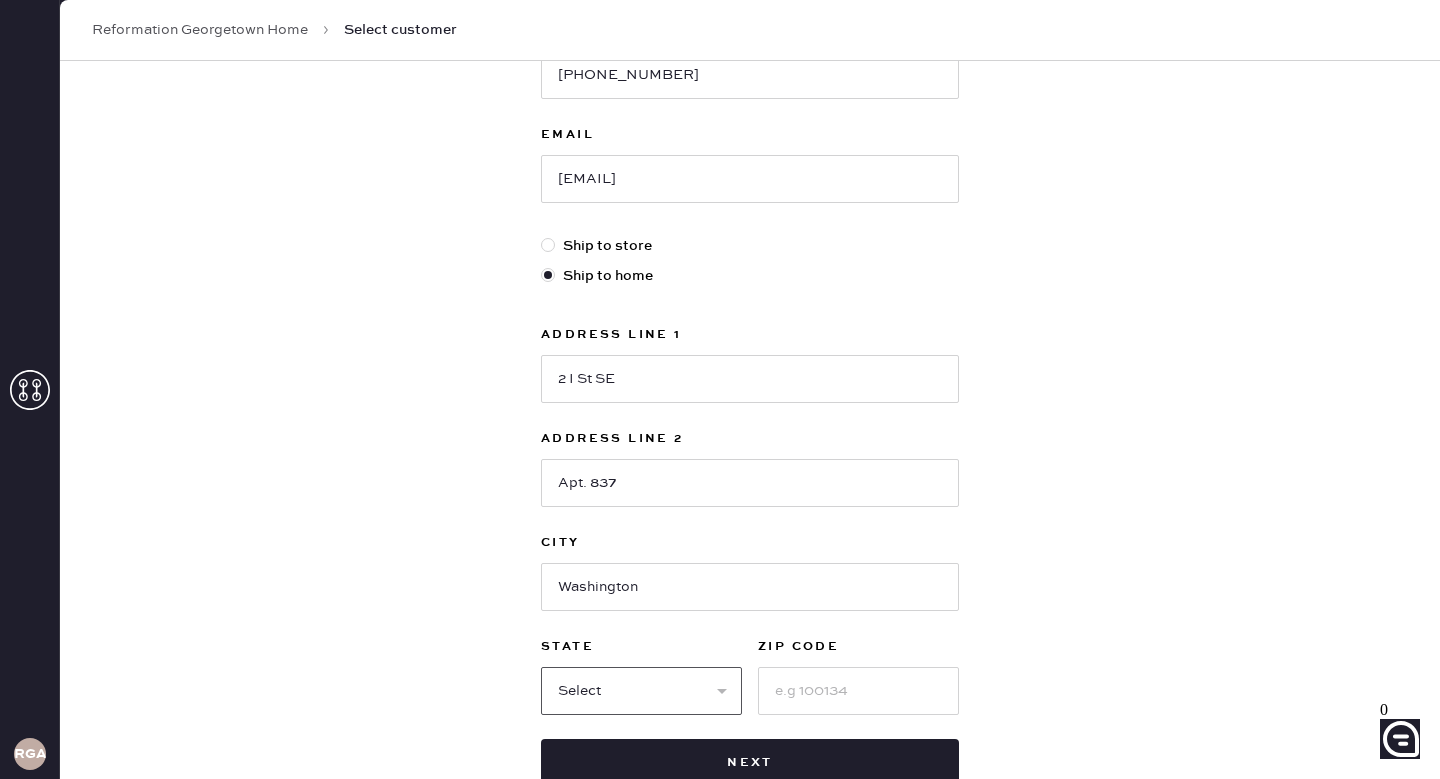 select on "DC" 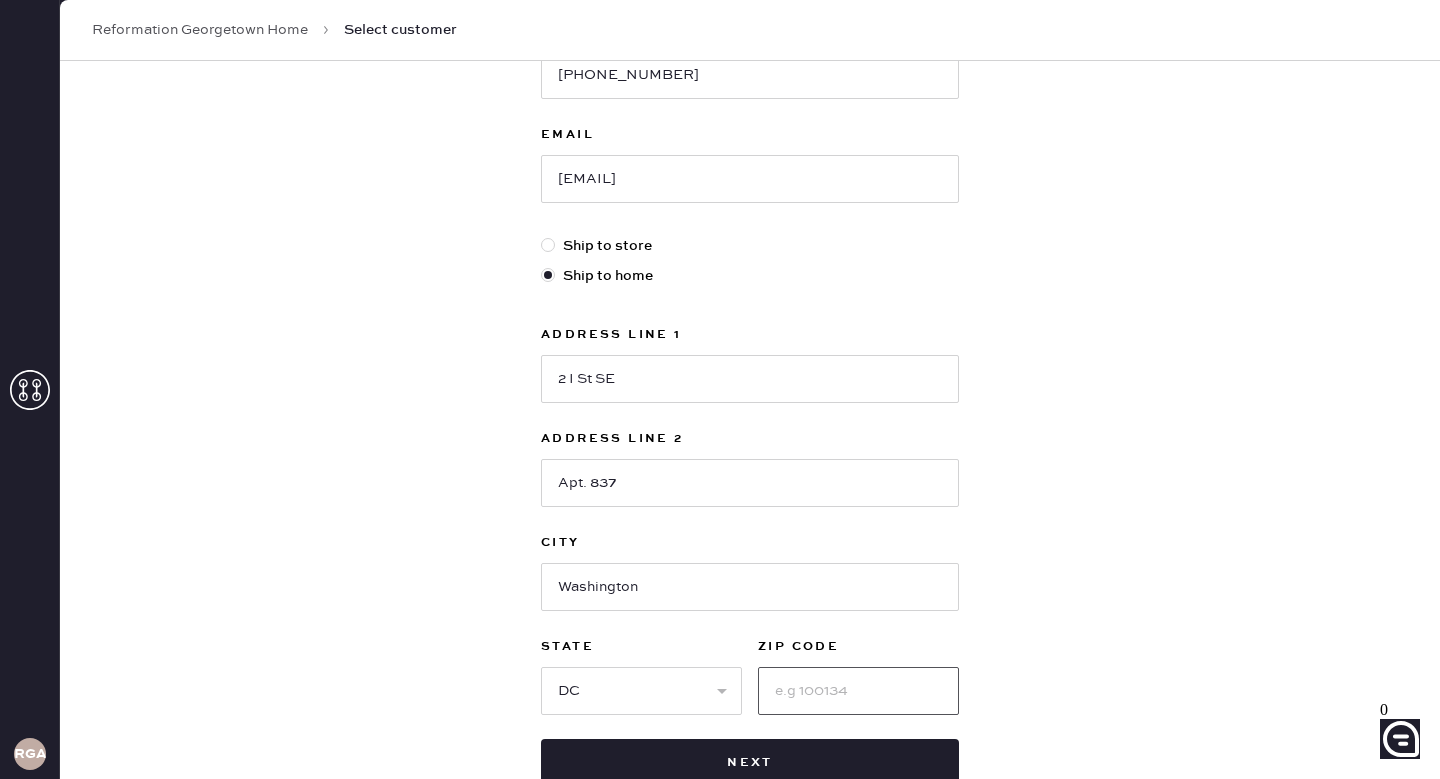 click at bounding box center (858, 691) 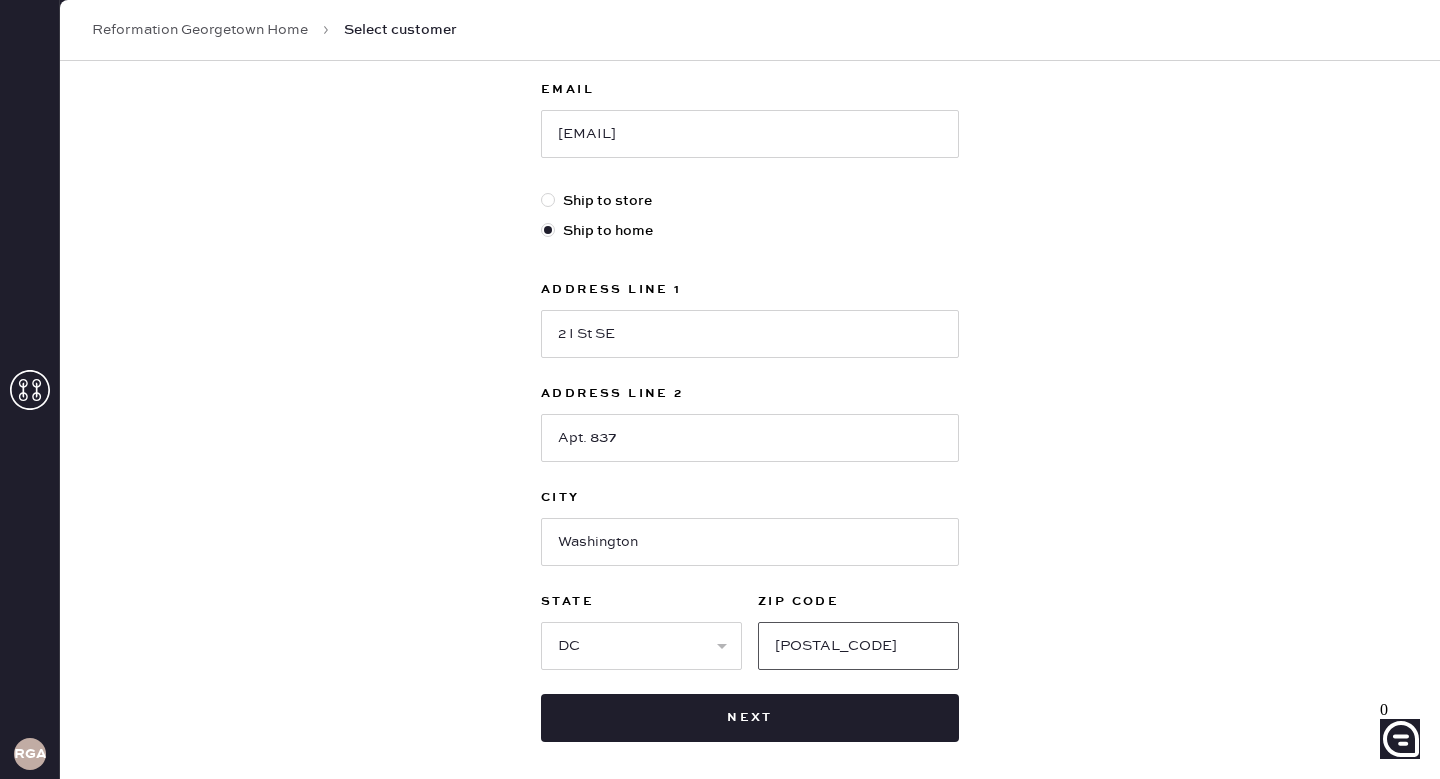 scroll, scrollTop: 483, scrollLeft: 0, axis: vertical 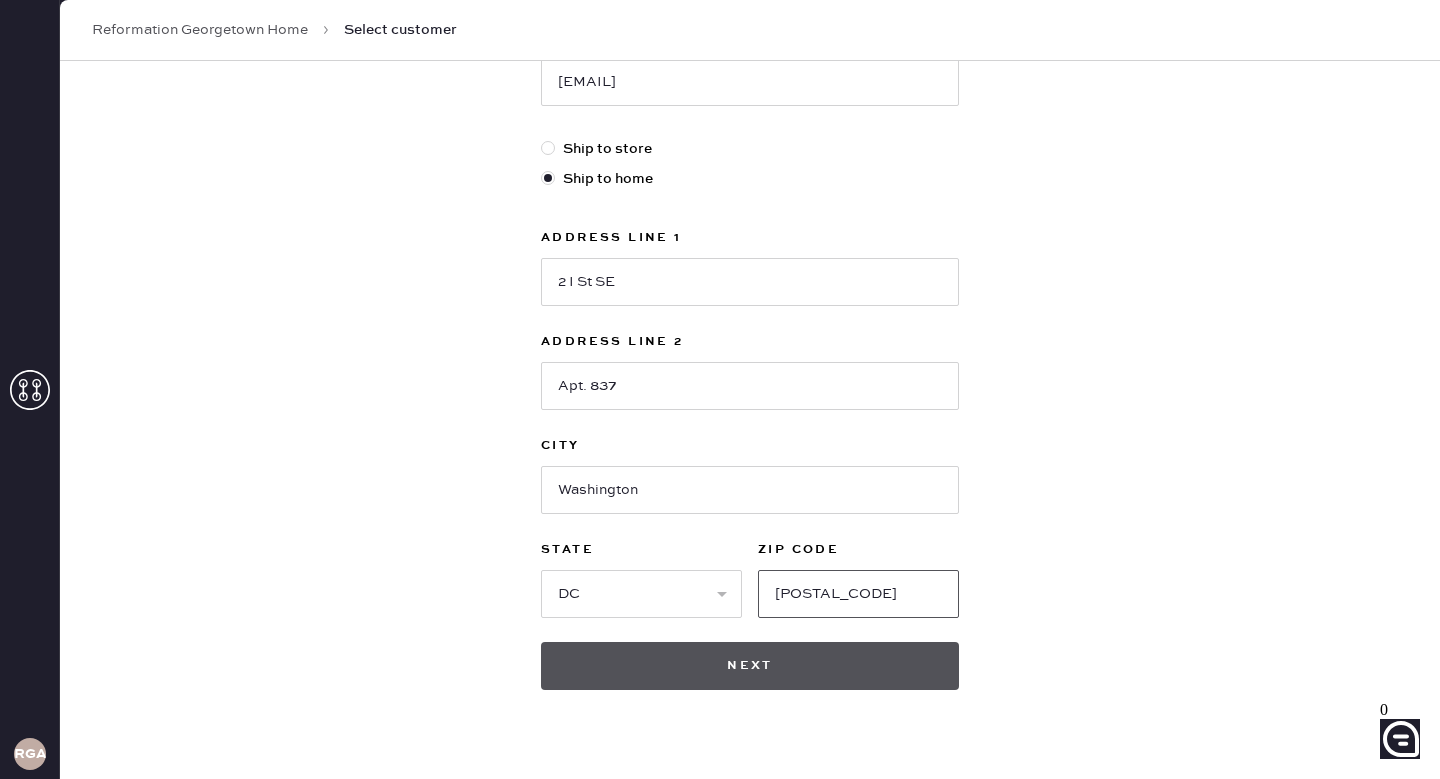type on "[POSTAL_CODE]" 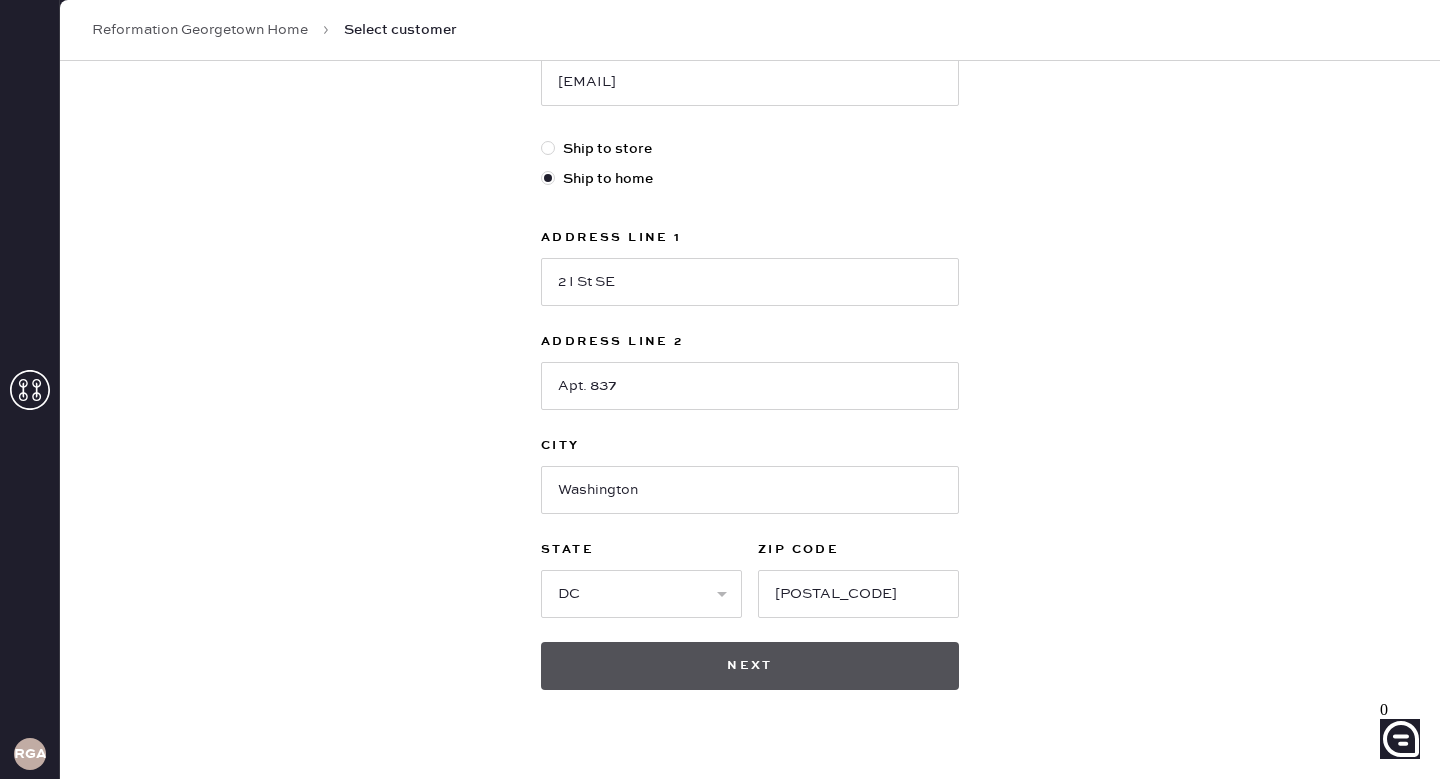 click on "Next" at bounding box center [750, 666] 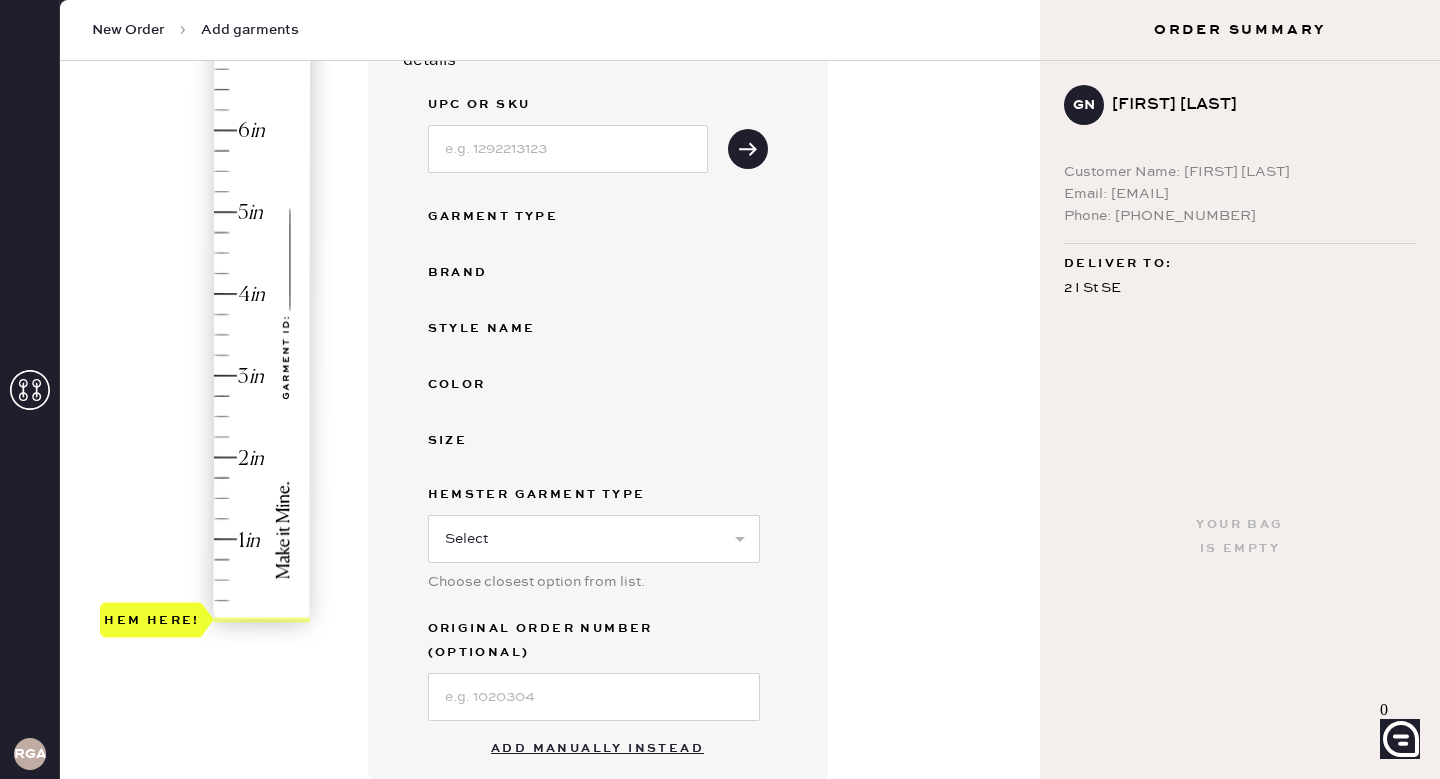 scroll, scrollTop: 477, scrollLeft: 0, axis: vertical 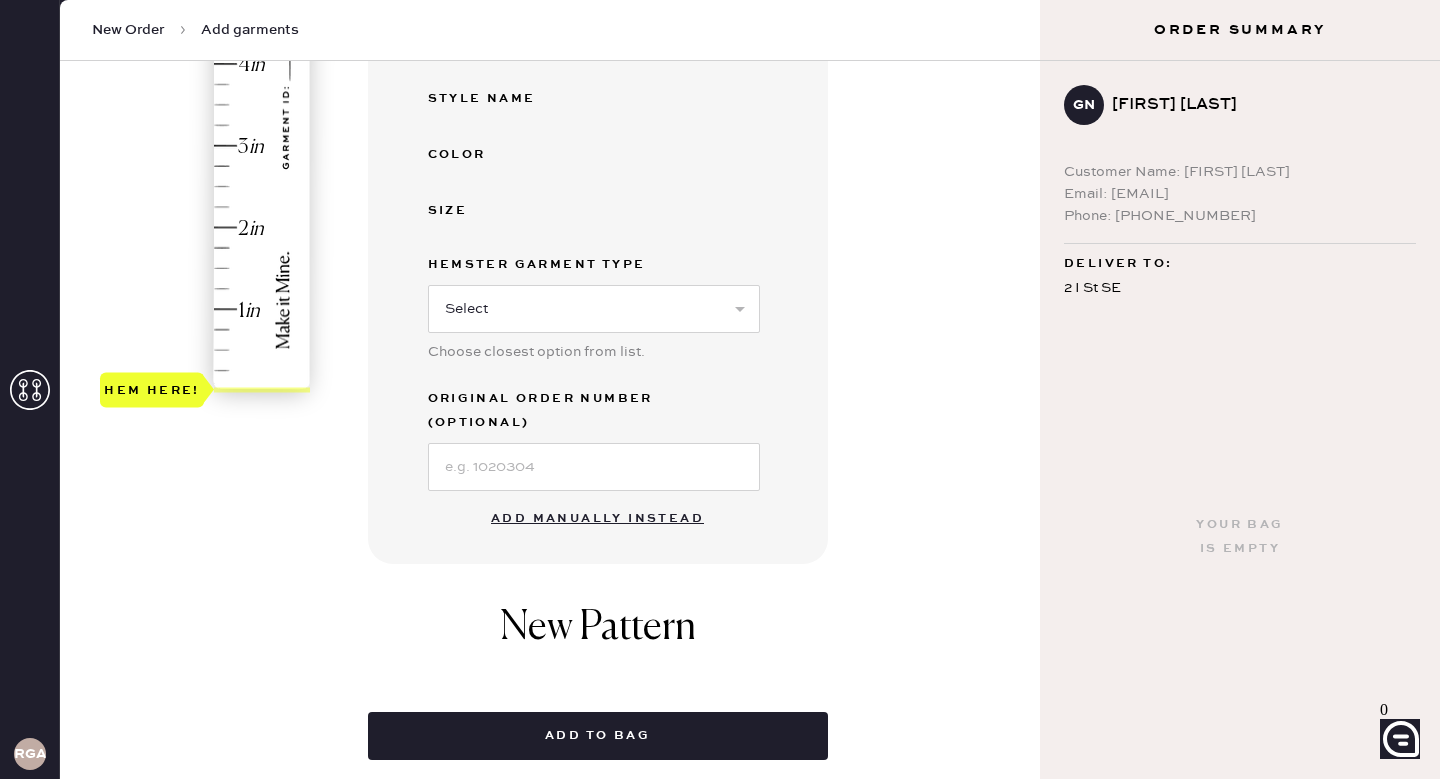 click on "Add manually instead" at bounding box center [597, 519] 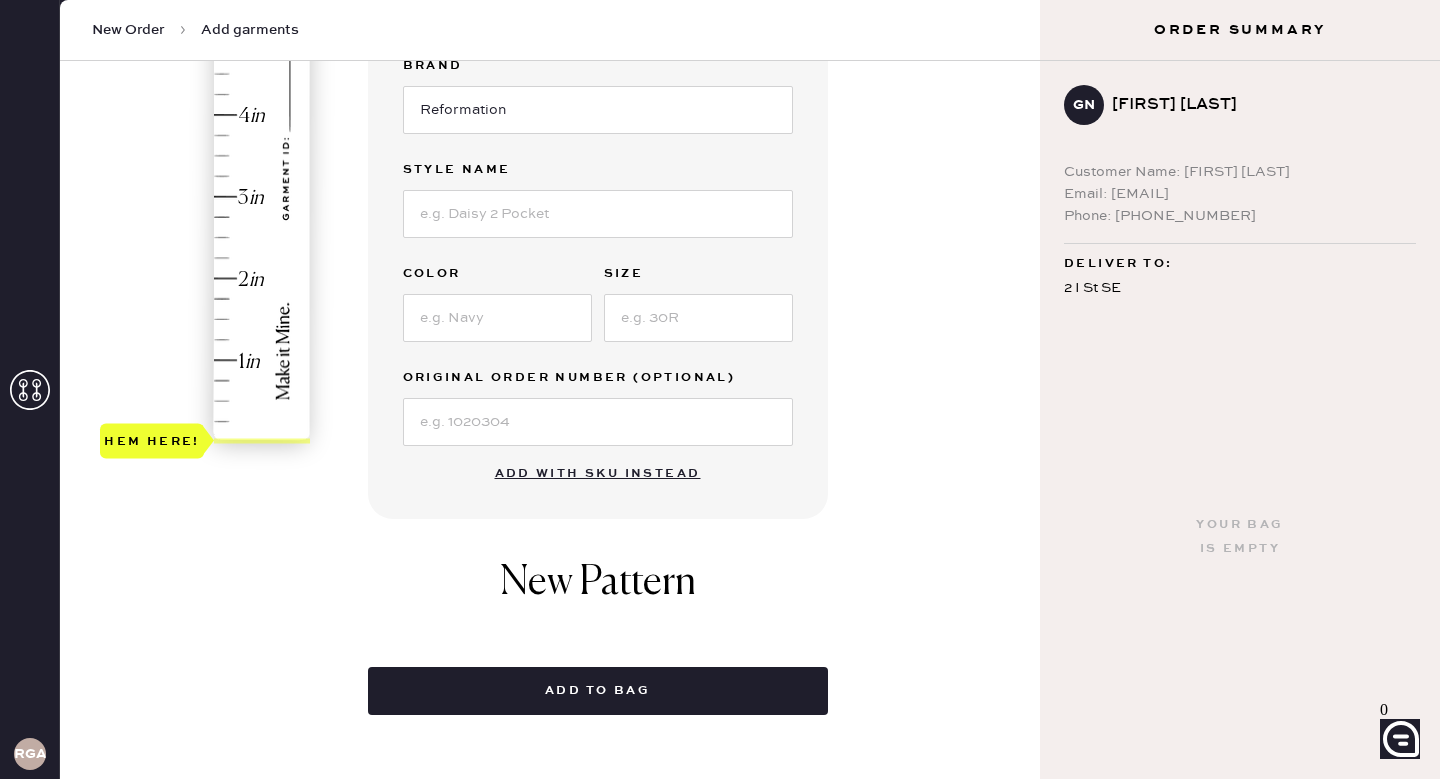 scroll, scrollTop: 422, scrollLeft: 0, axis: vertical 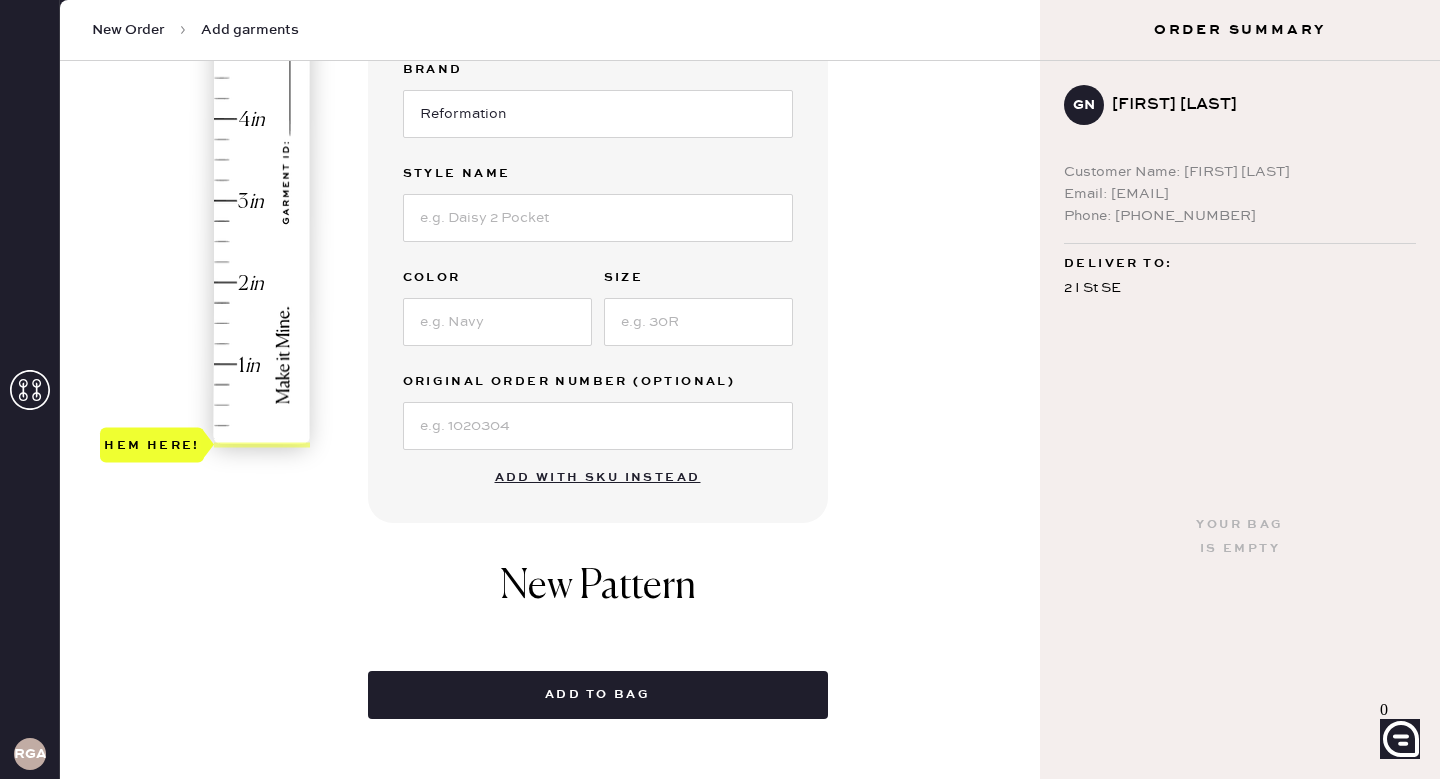 click on "Hem here!" at bounding box center (206, 160) 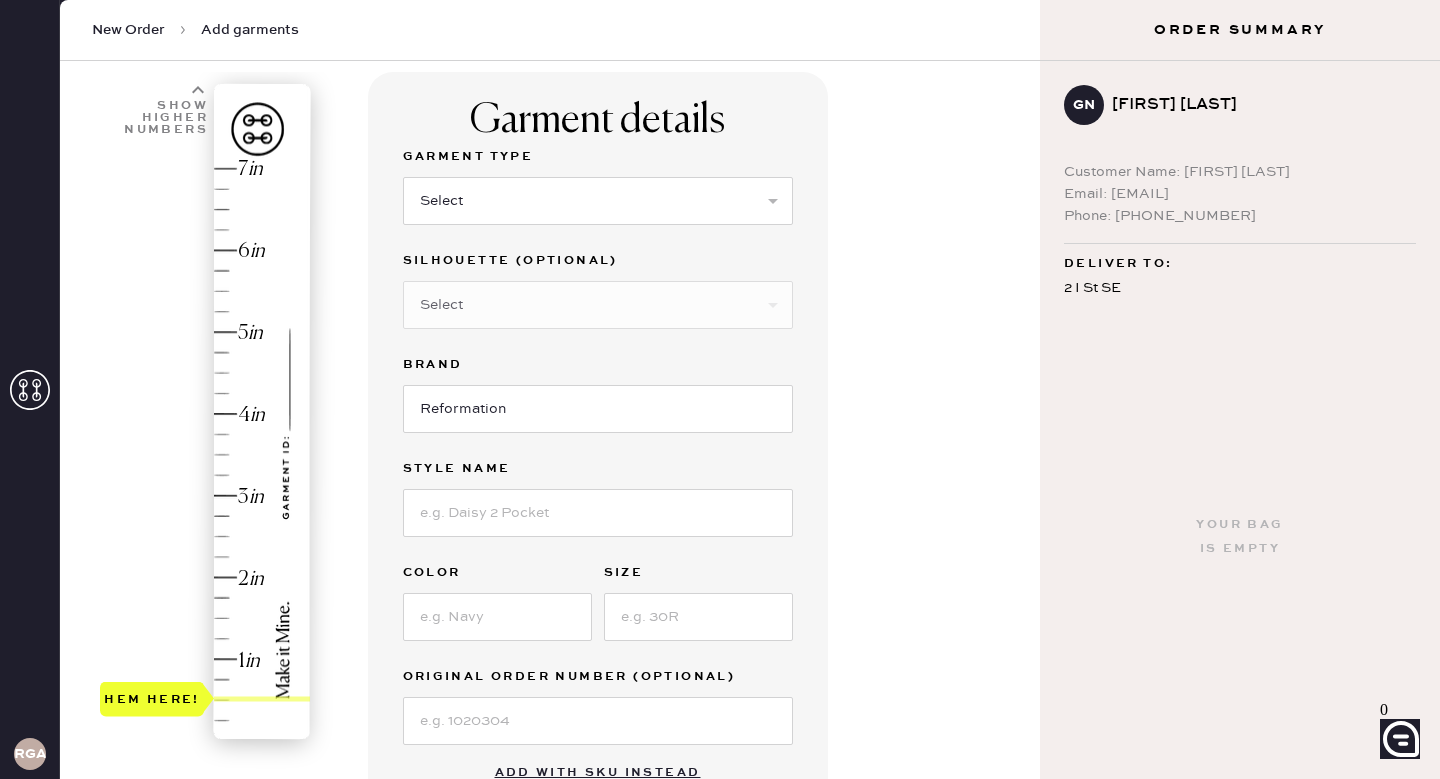 scroll, scrollTop: 0, scrollLeft: 0, axis: both 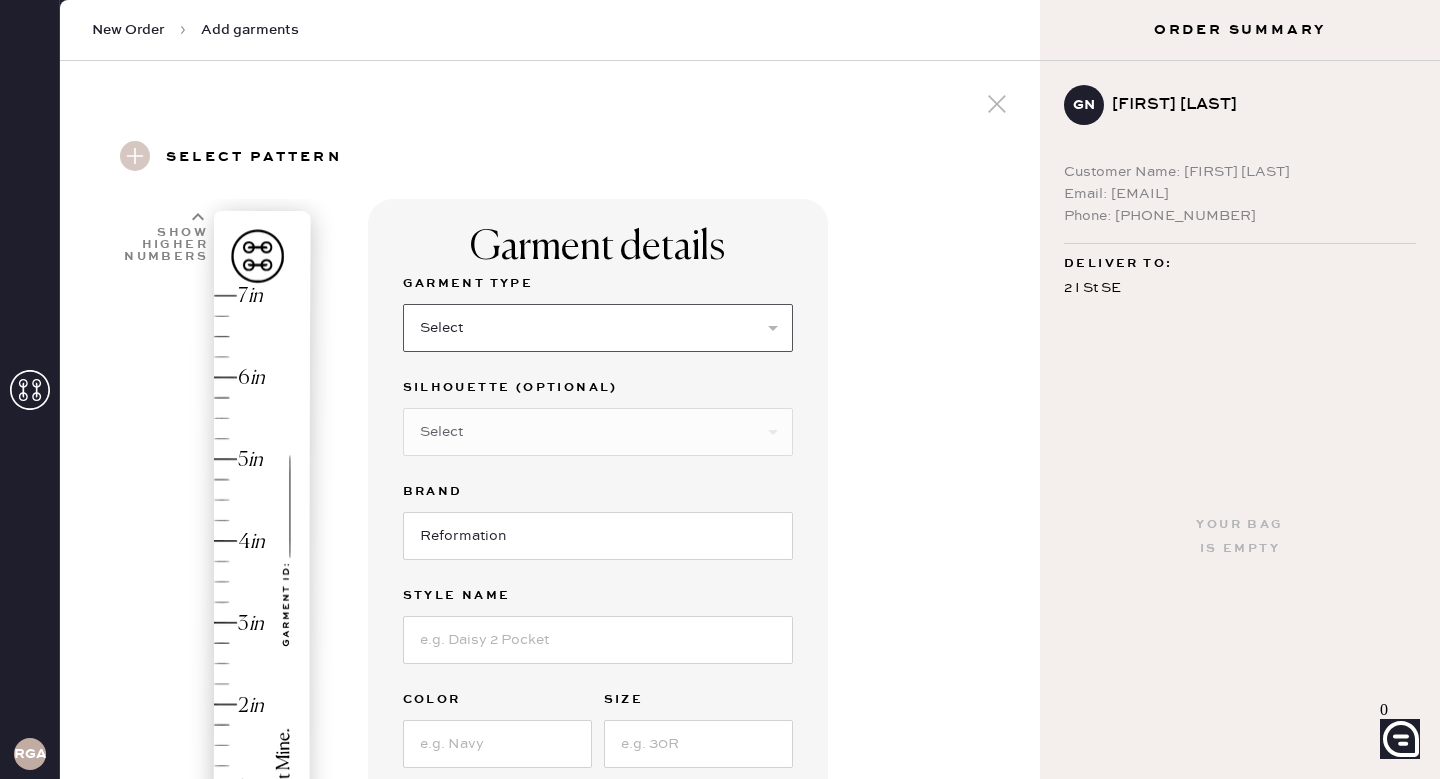 click on "Select Basic Skirt Jeans Leggings Pants Shorts Basic Sleeved Dress Basic Sleeveless Dress Basic Strap Dress Strap Jumpsuit Button Down Top Sleeved Top Sleeveless Top" at bounding box center (598, 328) 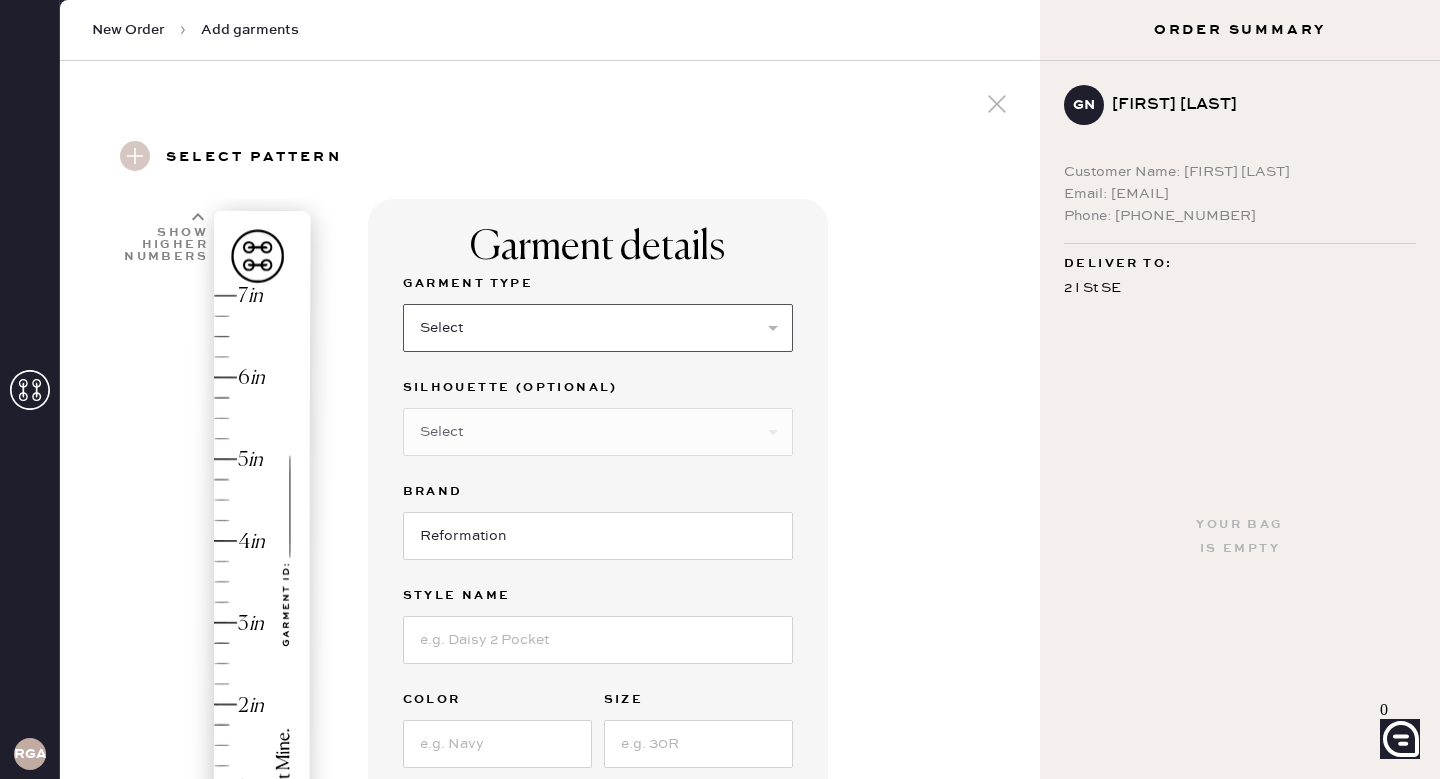 select on "13" 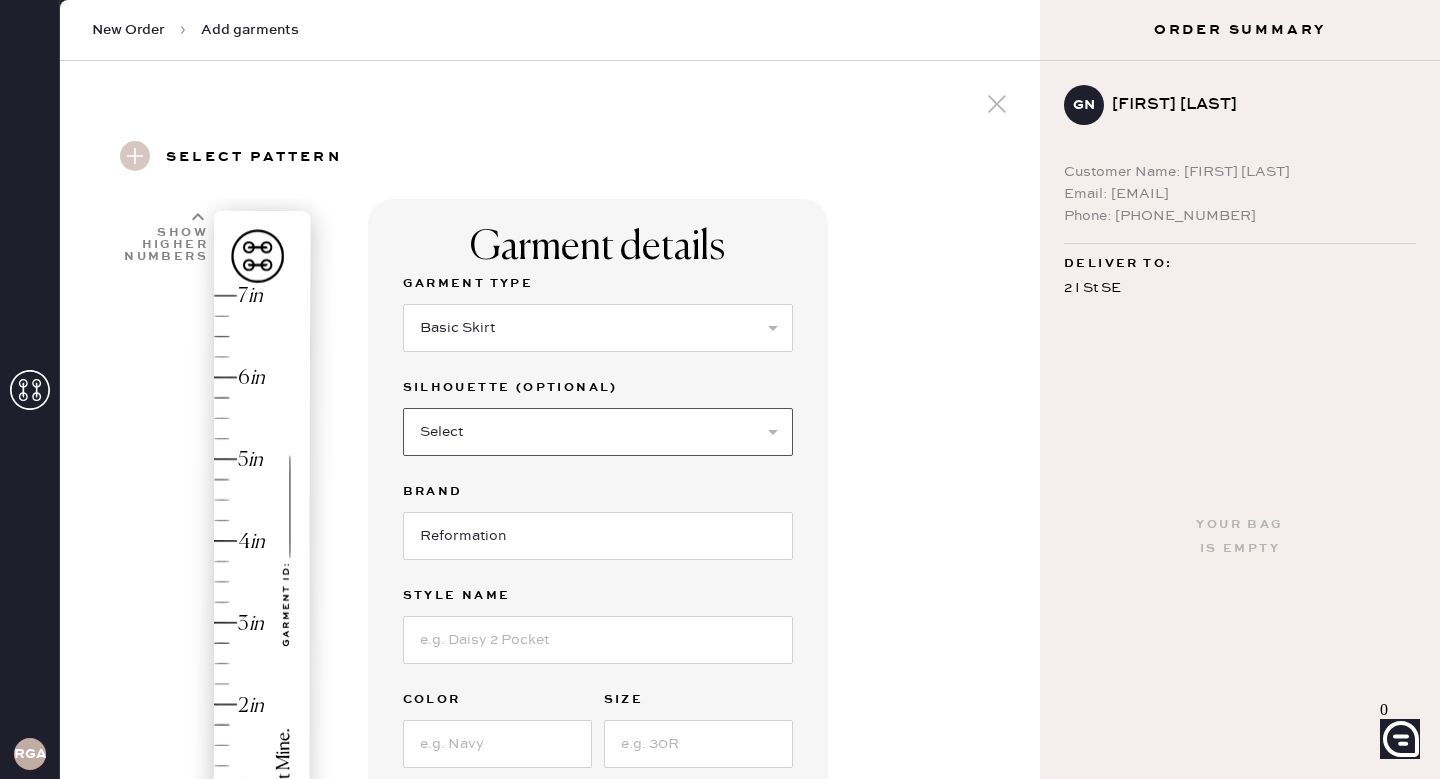 click on "Select Maxi Skirt Midi Skirt Mini Skirt Other" at bounding box center (598, 432) 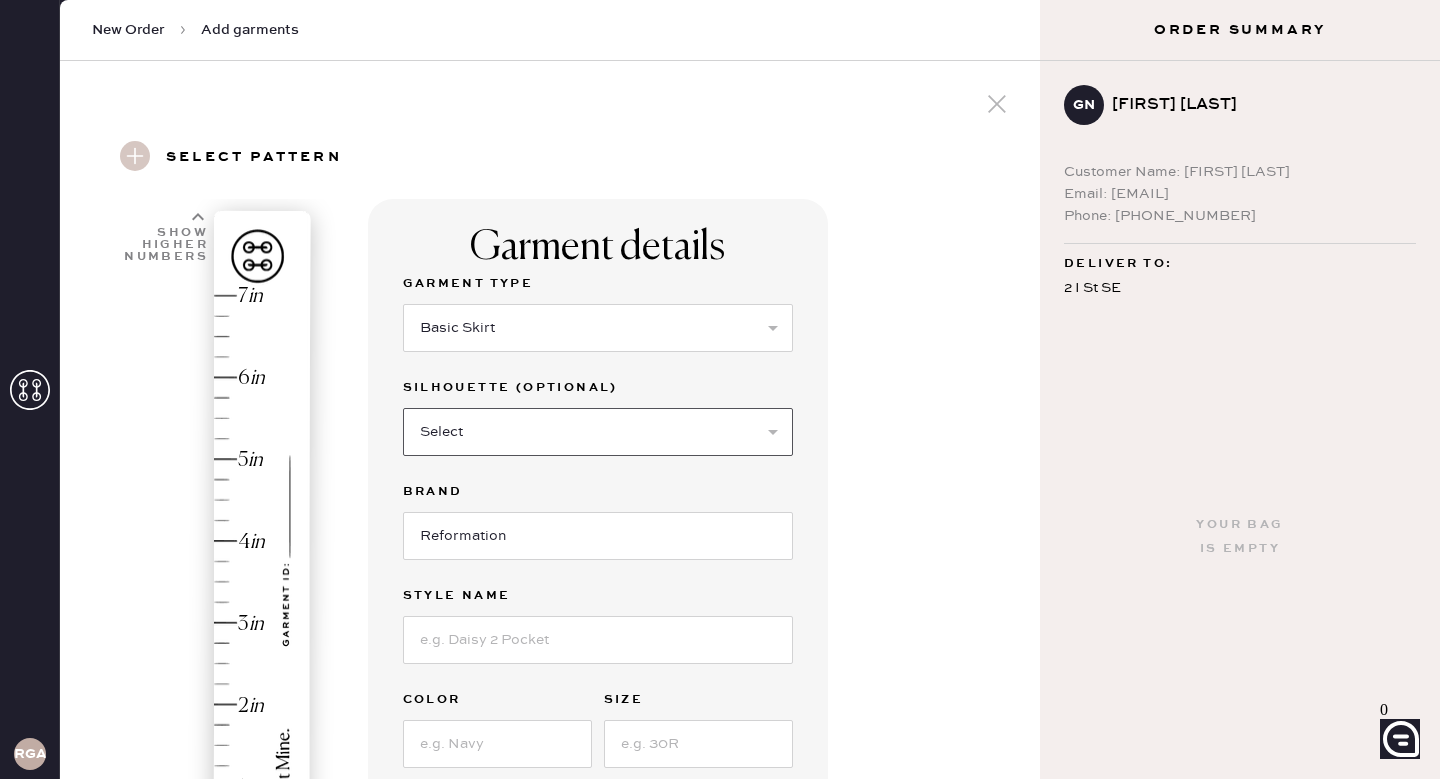 select on "21" 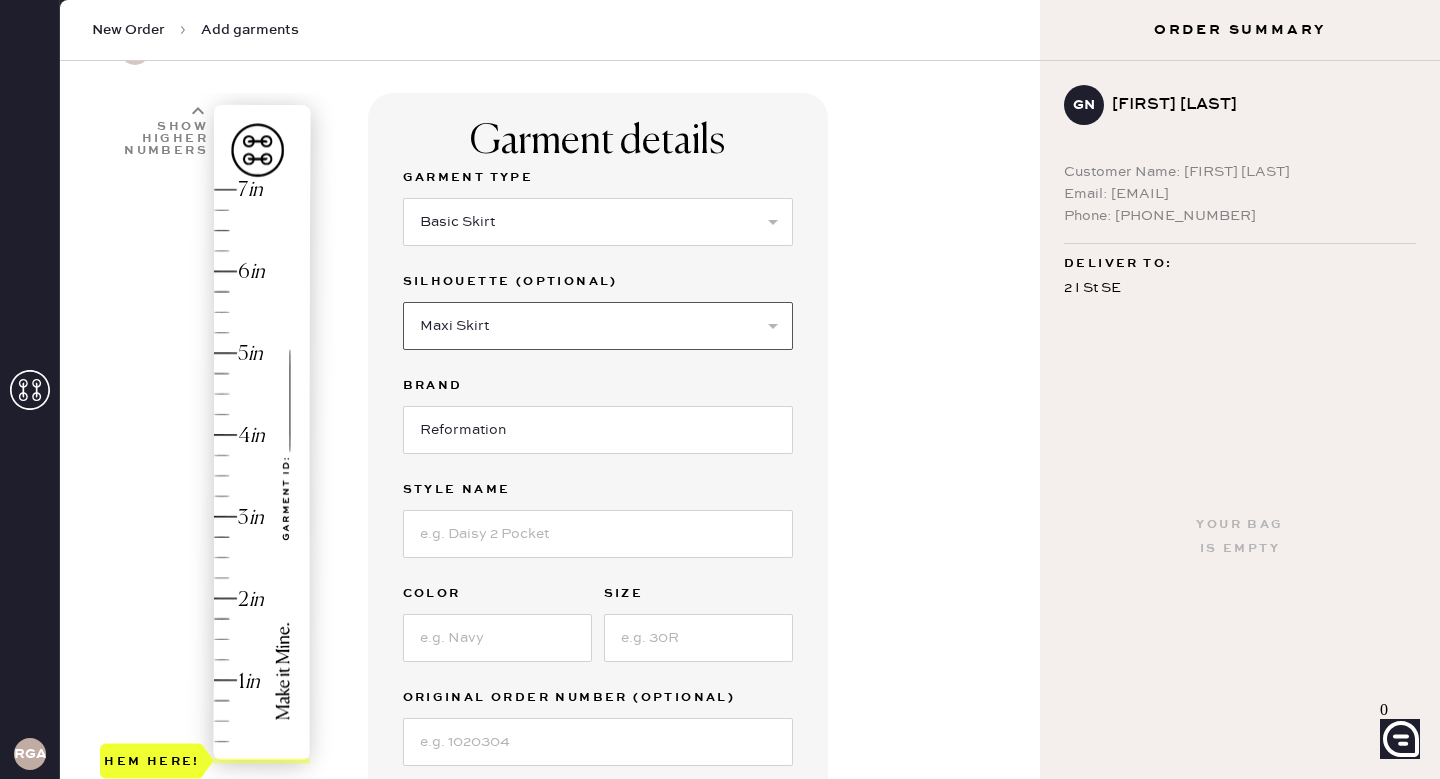 scroll, scrollTop: 110, scrollLeft: 0, axis: vertical 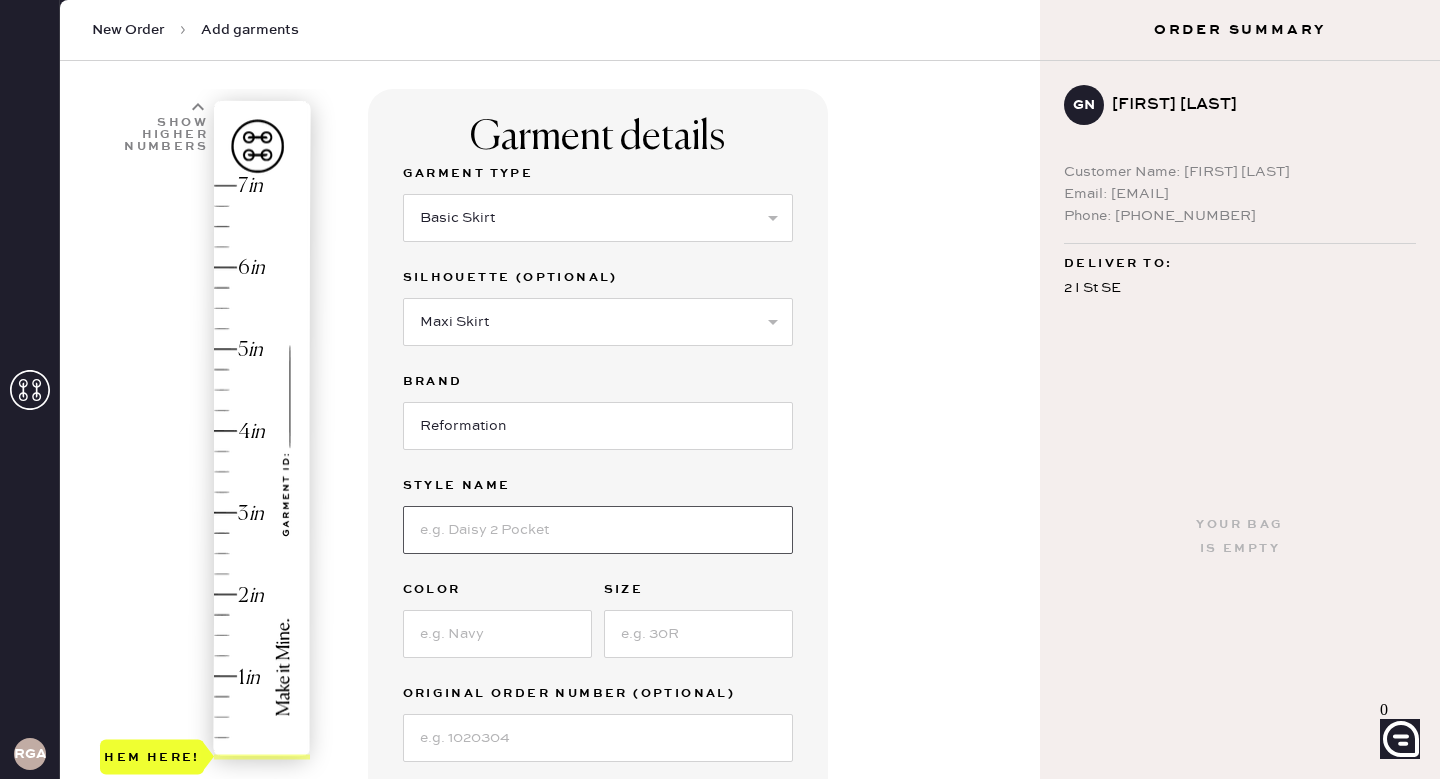 click at bounding box center (598, 530) 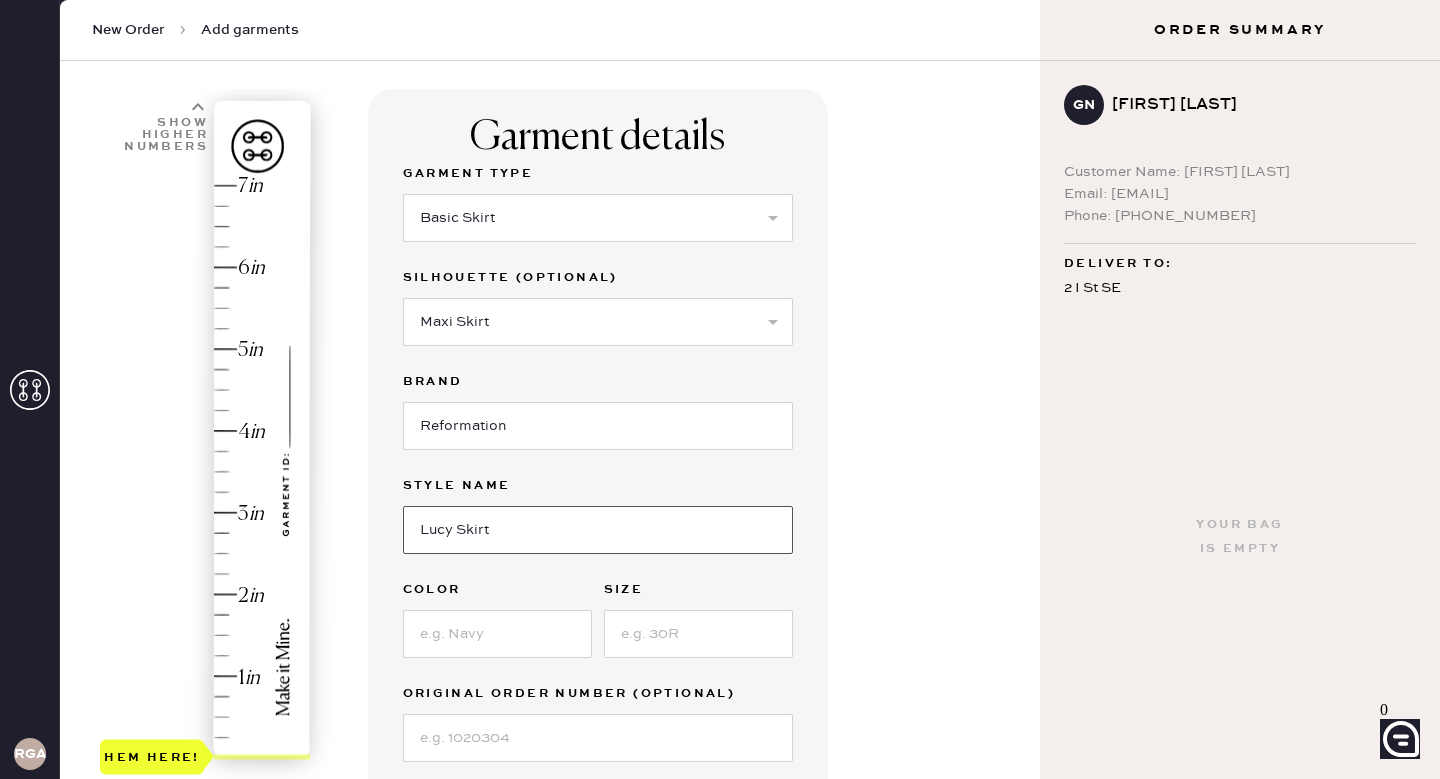 type on "Lucy Skirt" 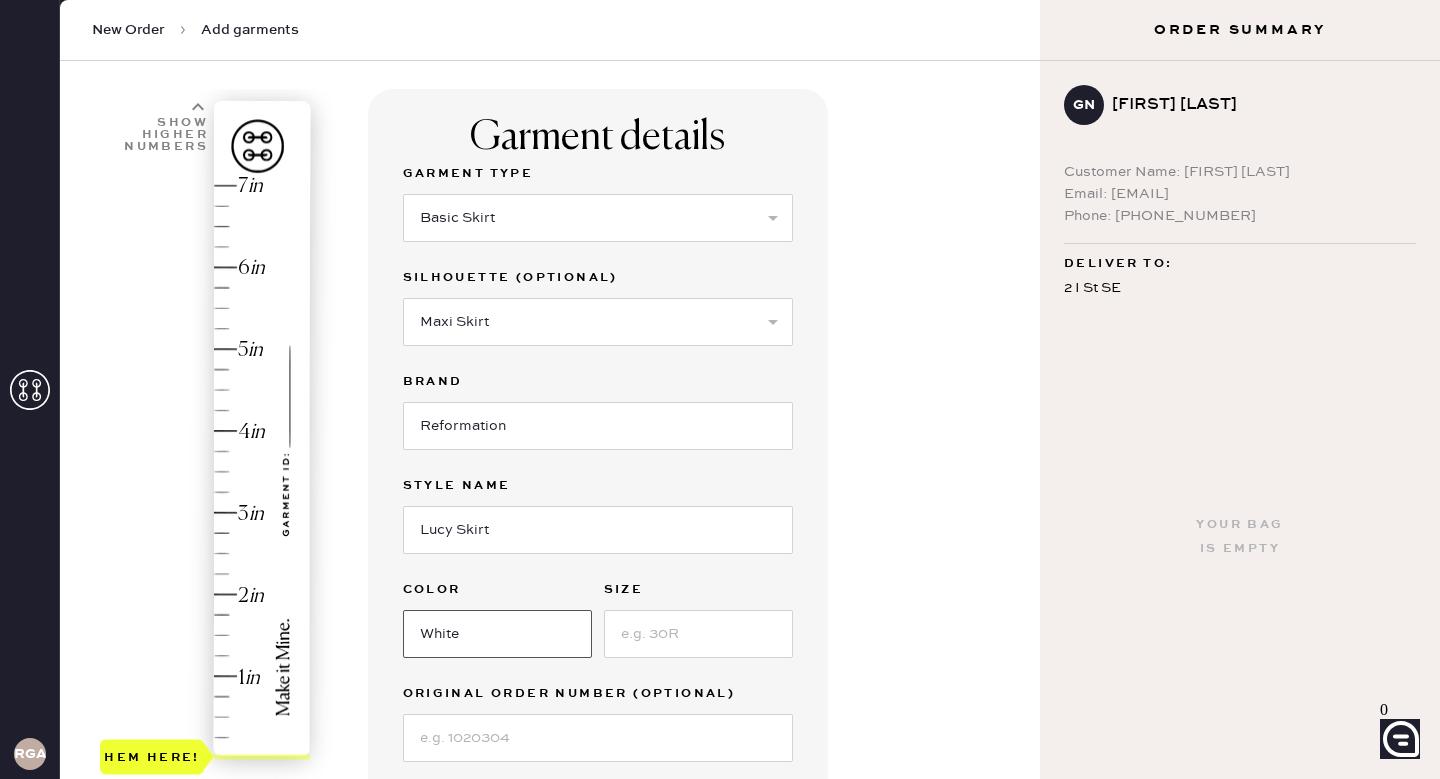 type on "White" 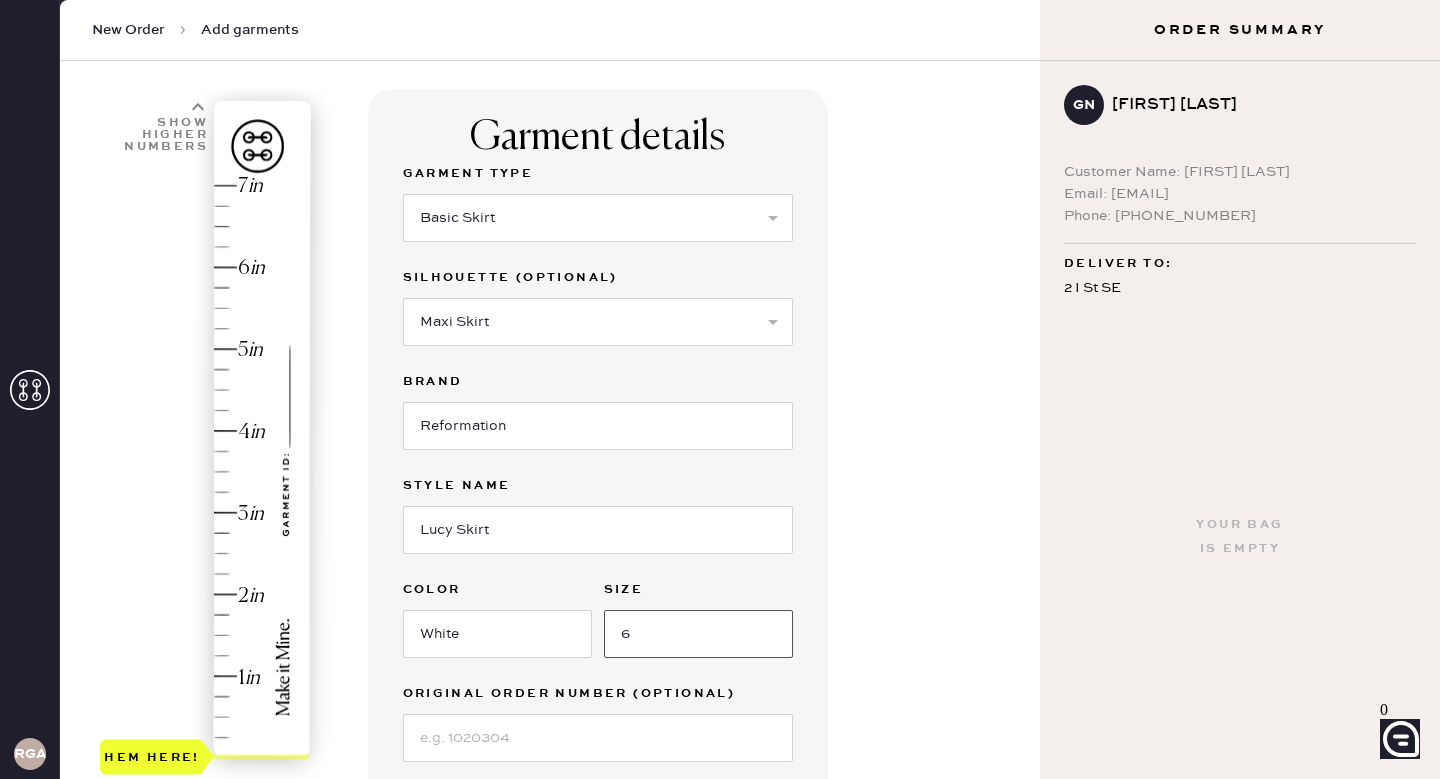 type on "6" 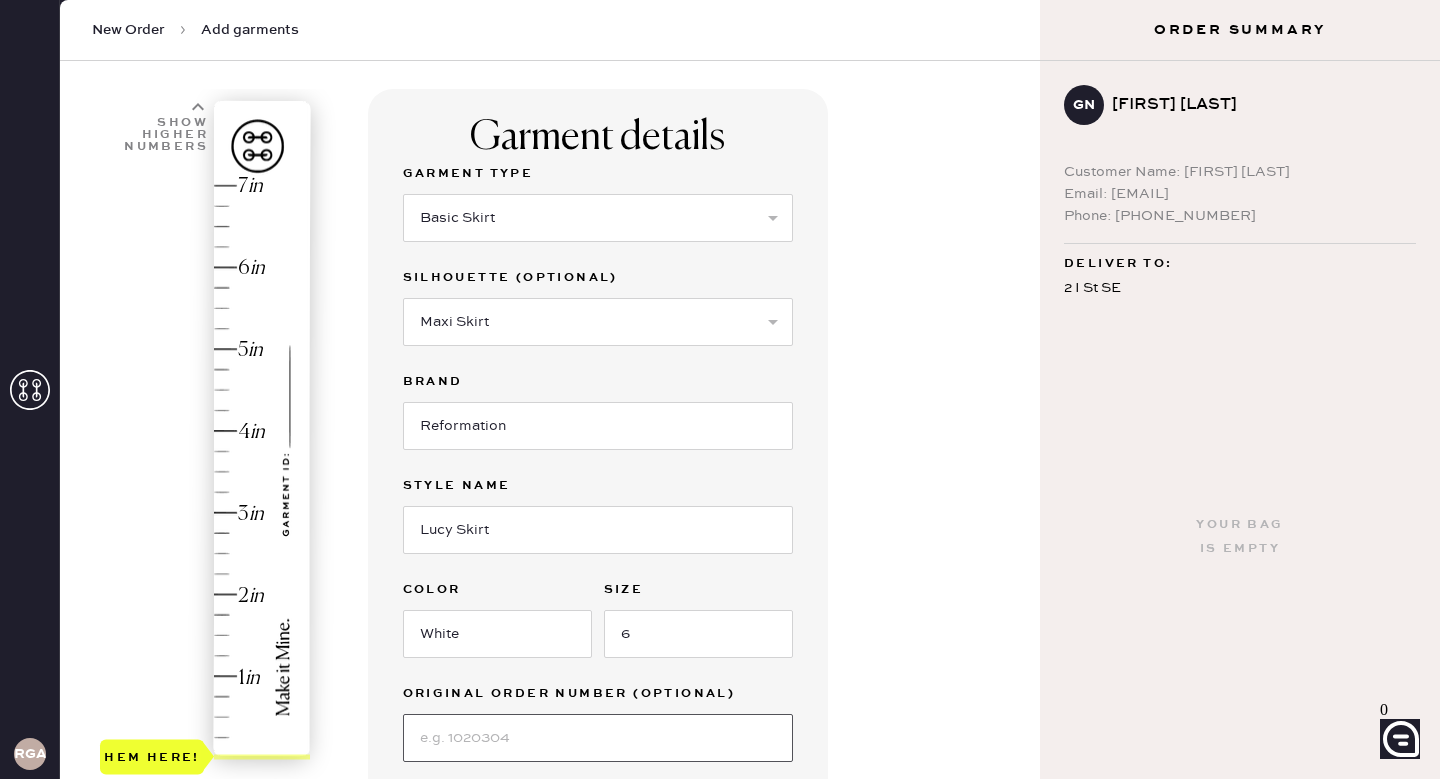 click at bounding box center [598, 738] 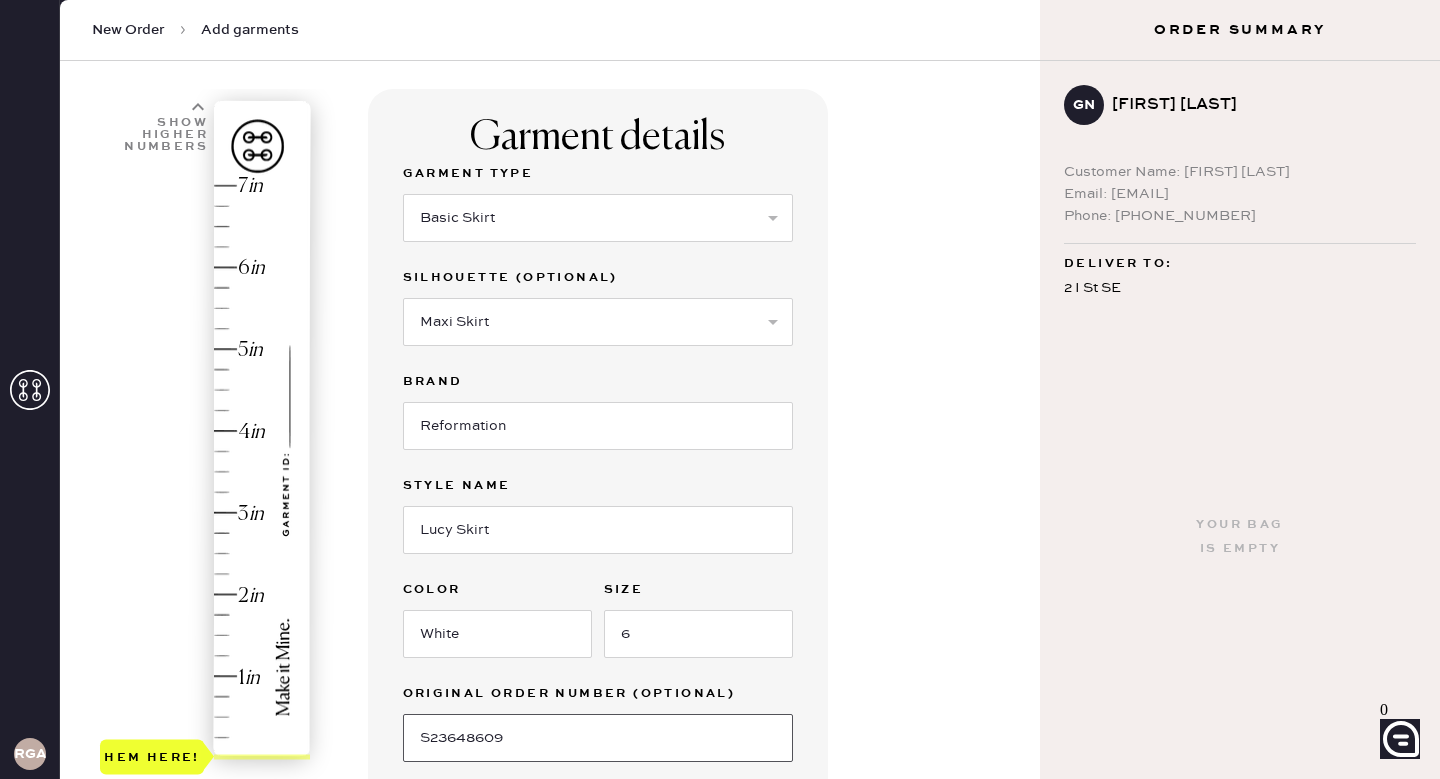 type on "S23648609" 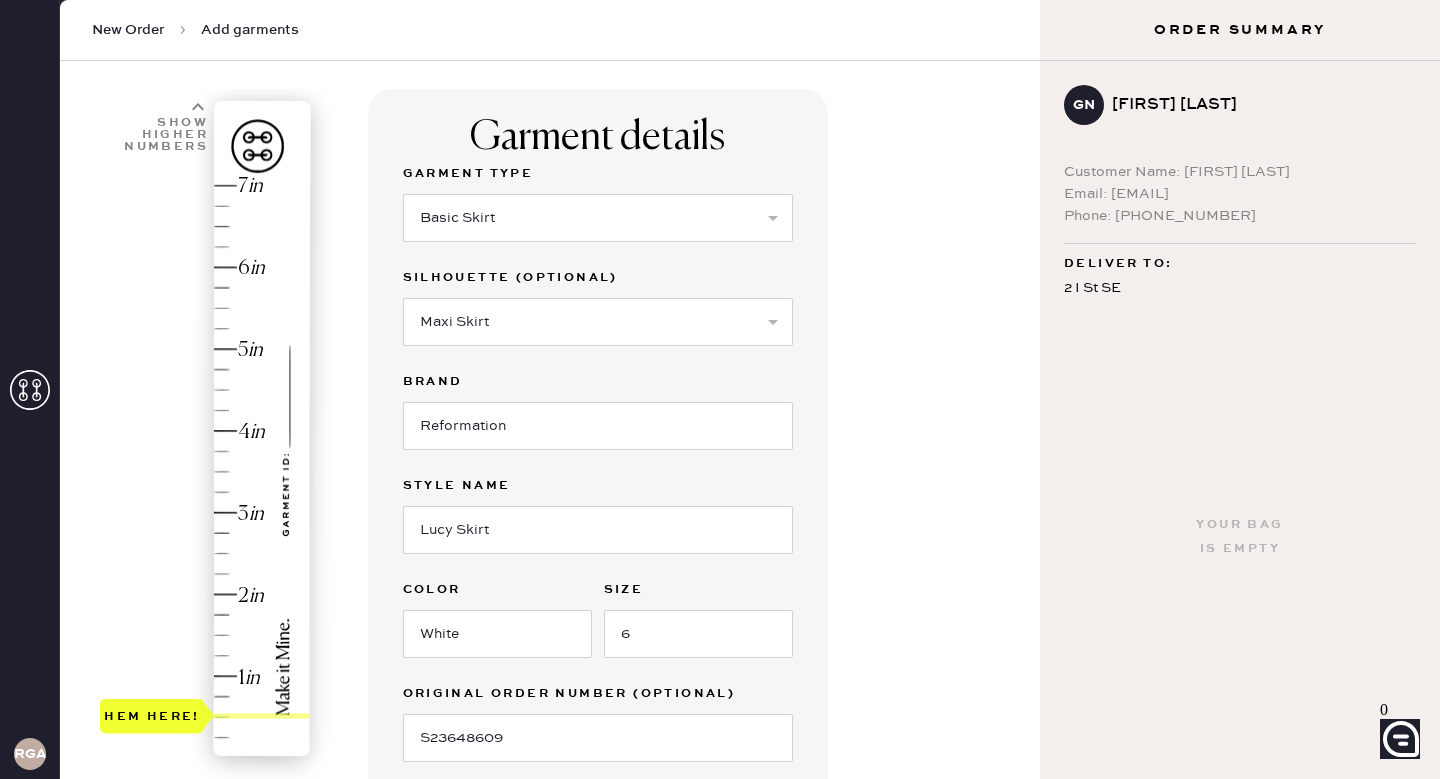 click on "Hem here!" at bounding box center [206, 472] 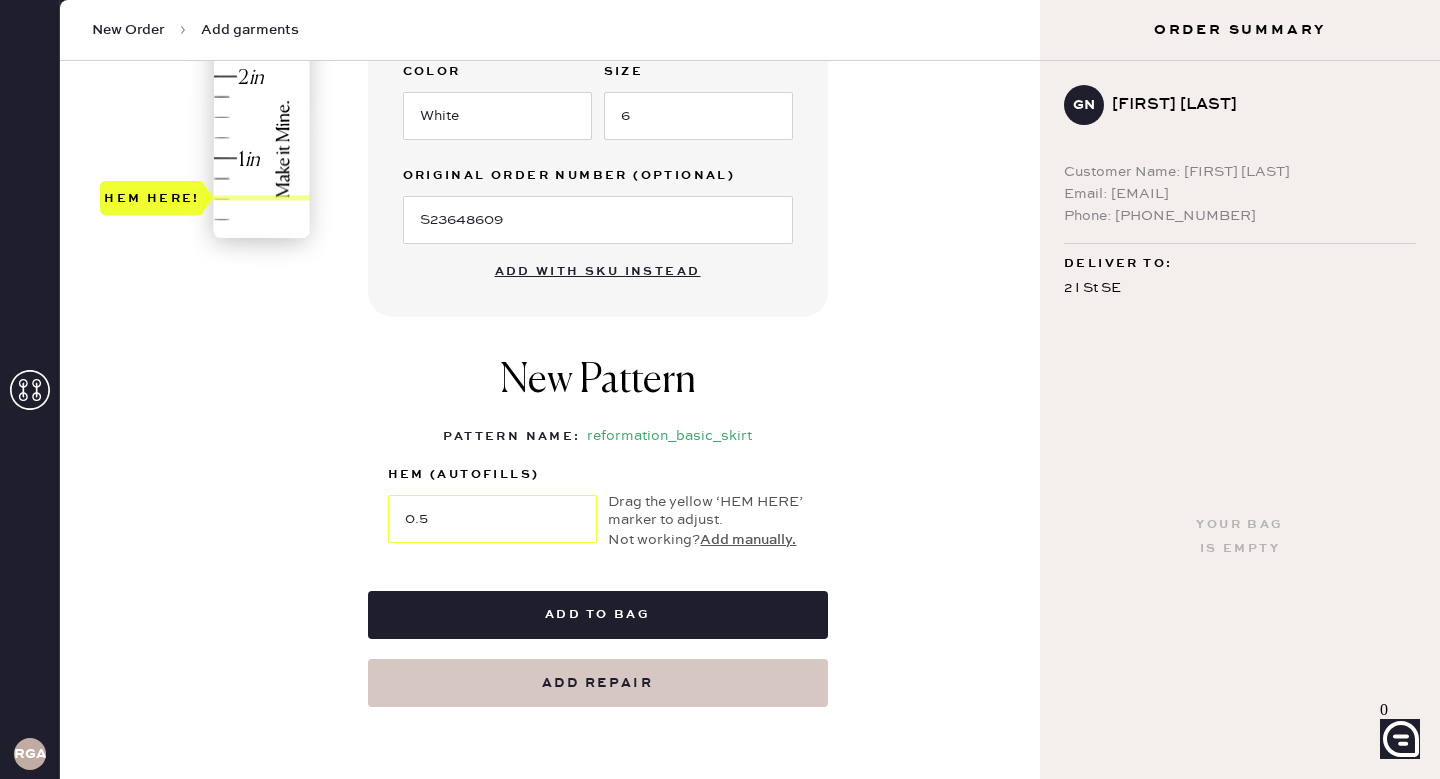 scroll, scrollTop: 685, scrollLeft: 0, axis: vertical 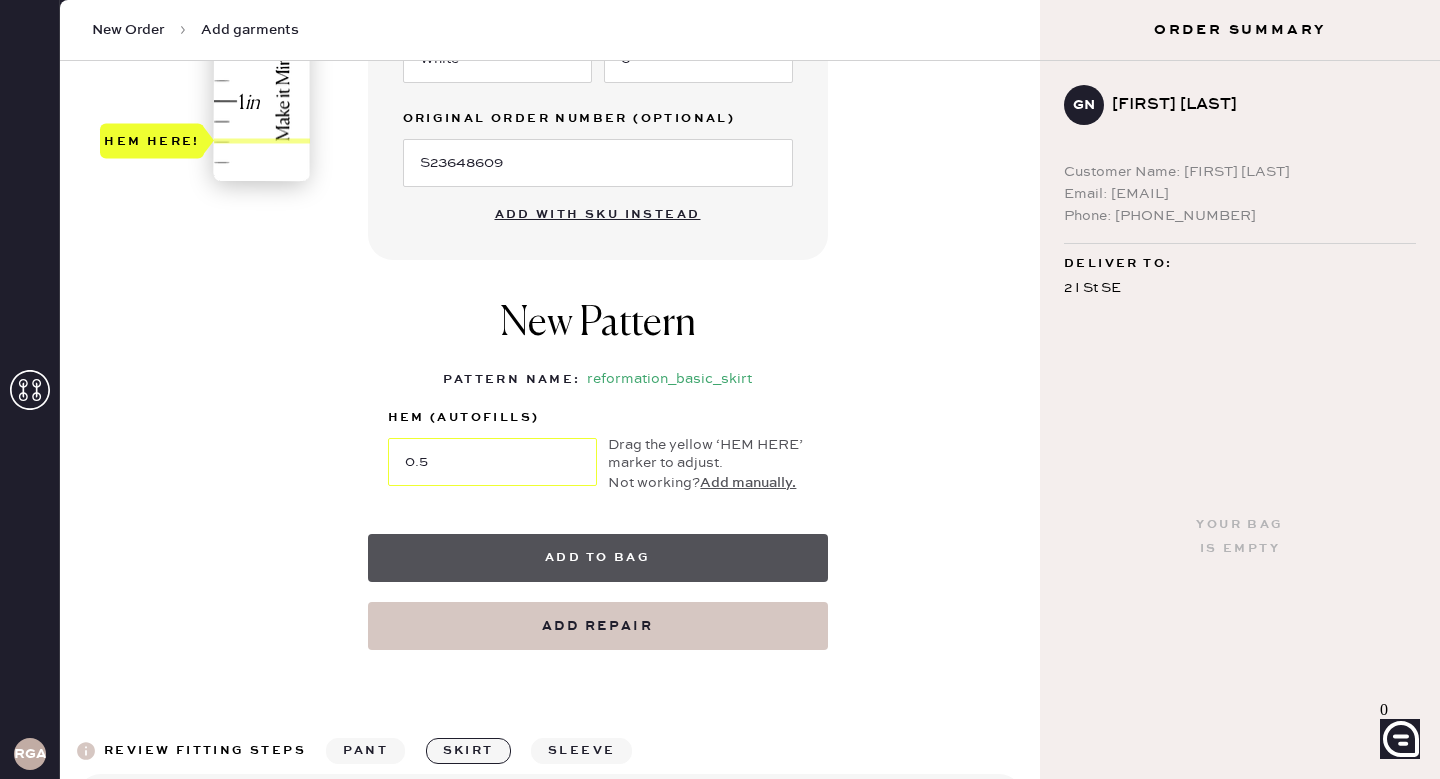 click on "Add to bag" at bounding box center (598, 558) 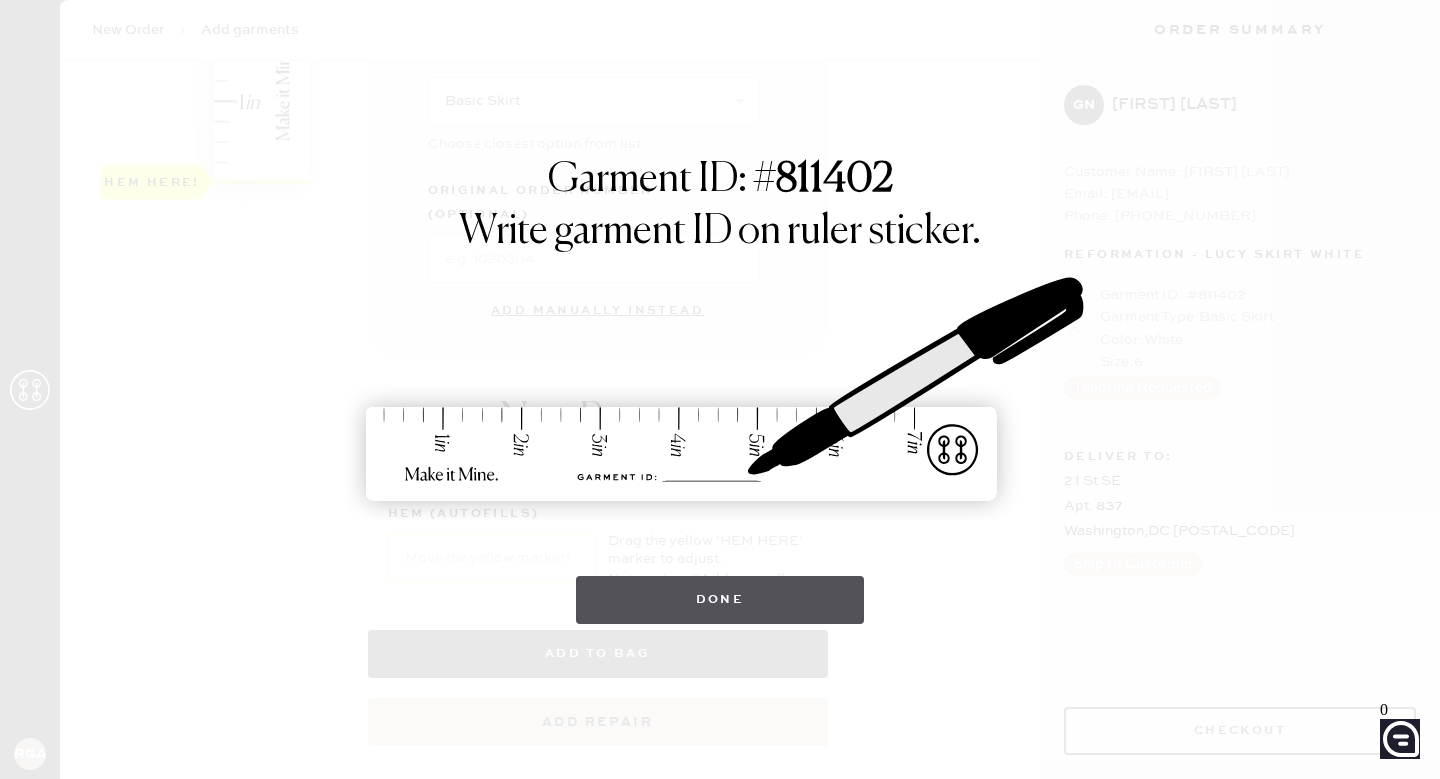 click on "Done" at bounding box center (720, 600) 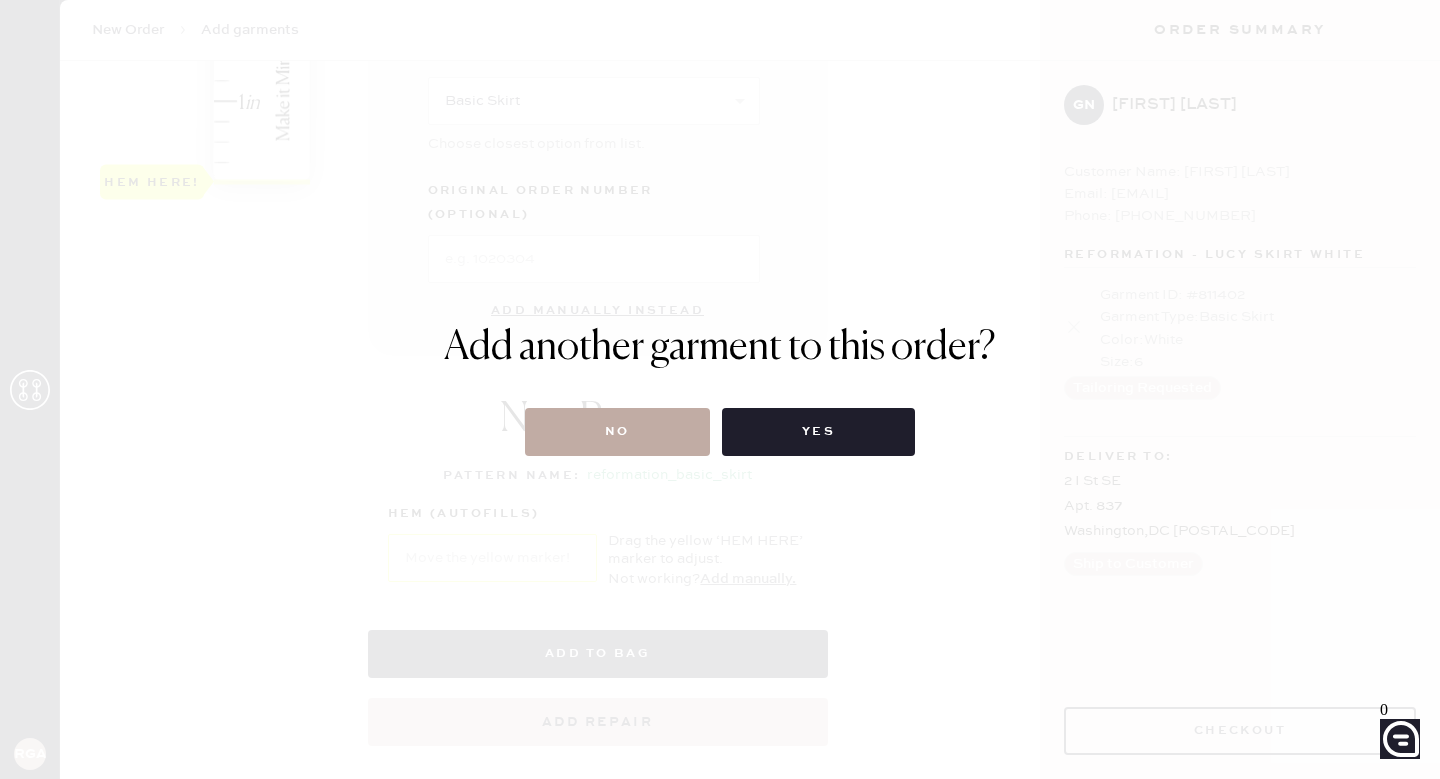 click on "No" at bounding box center (617, 432) 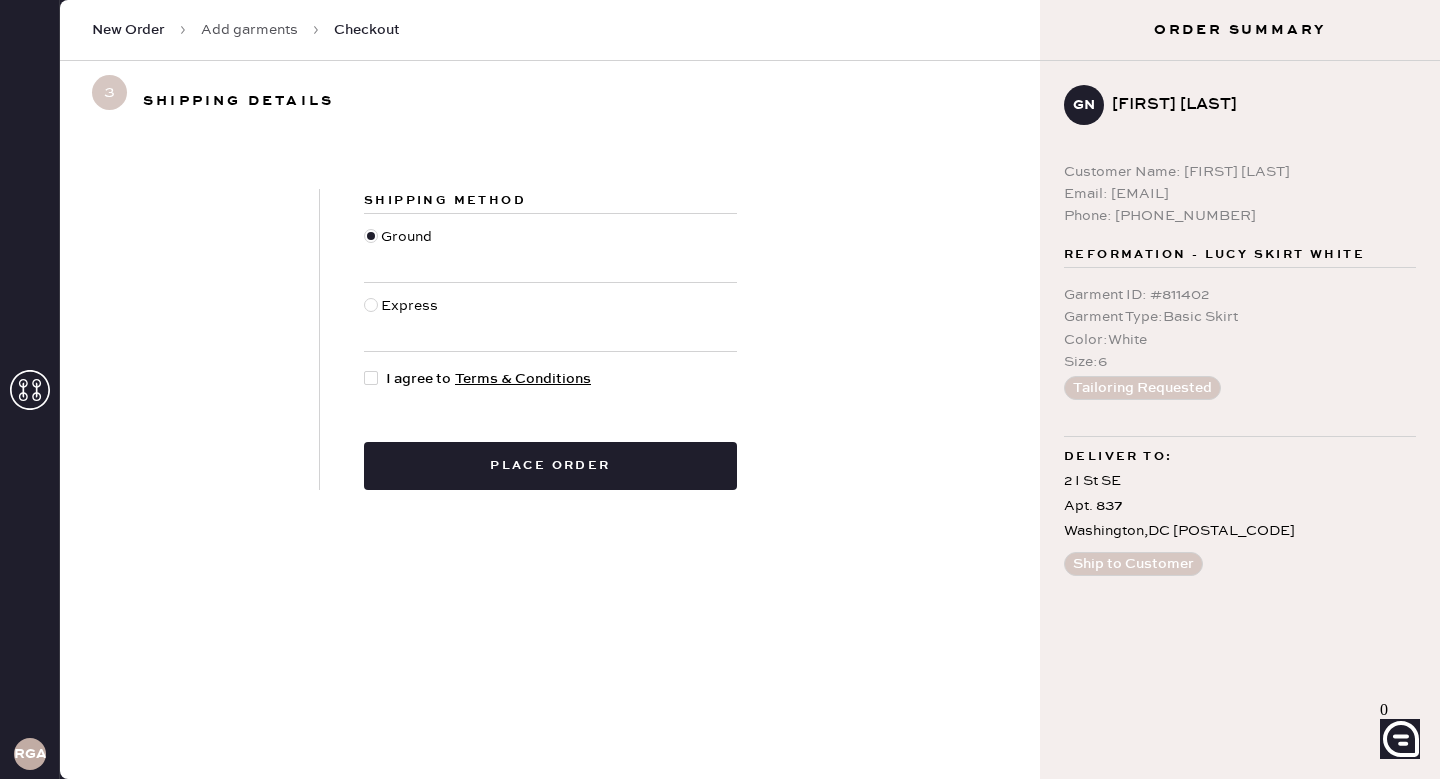 click at bounding box center (371, 378) 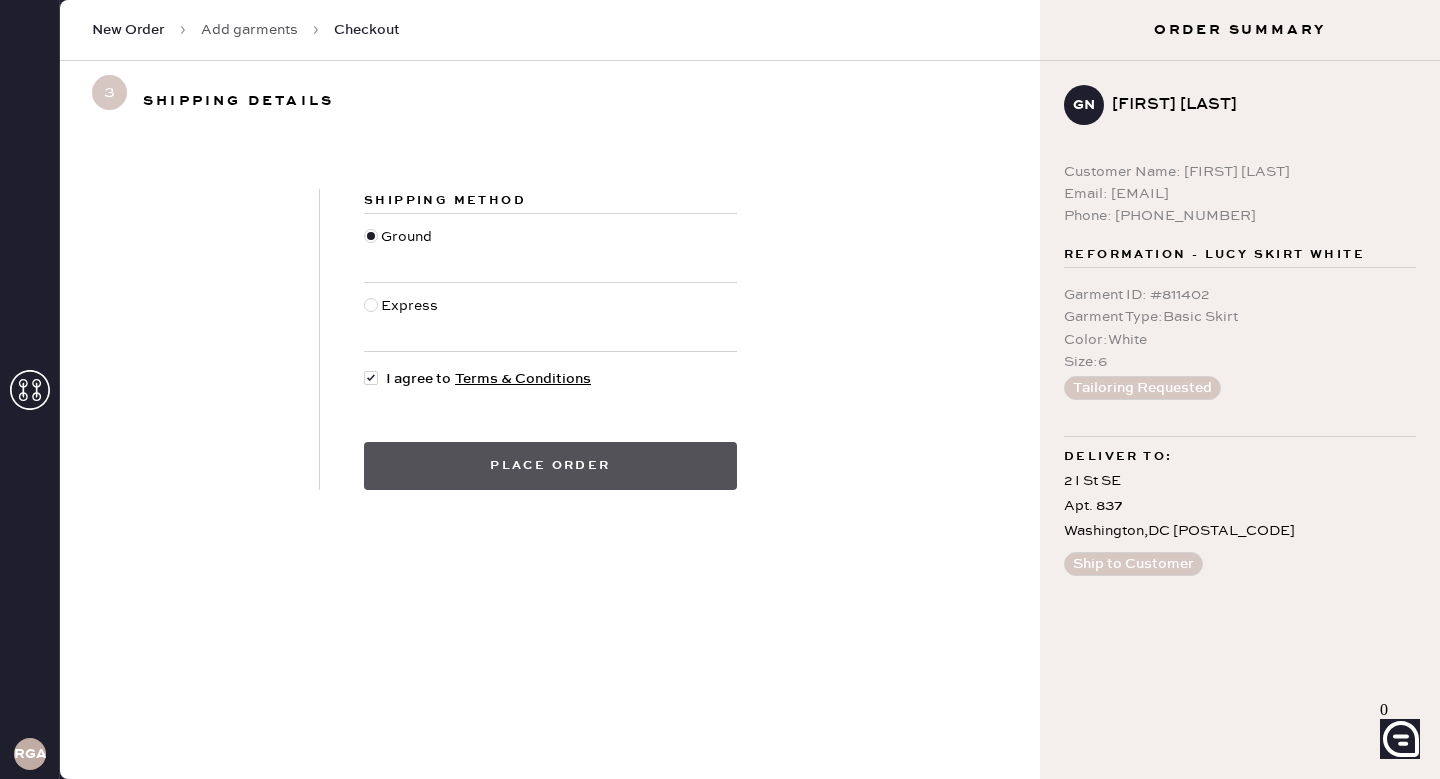 click on "Place order" at bounding box center (550, 466) 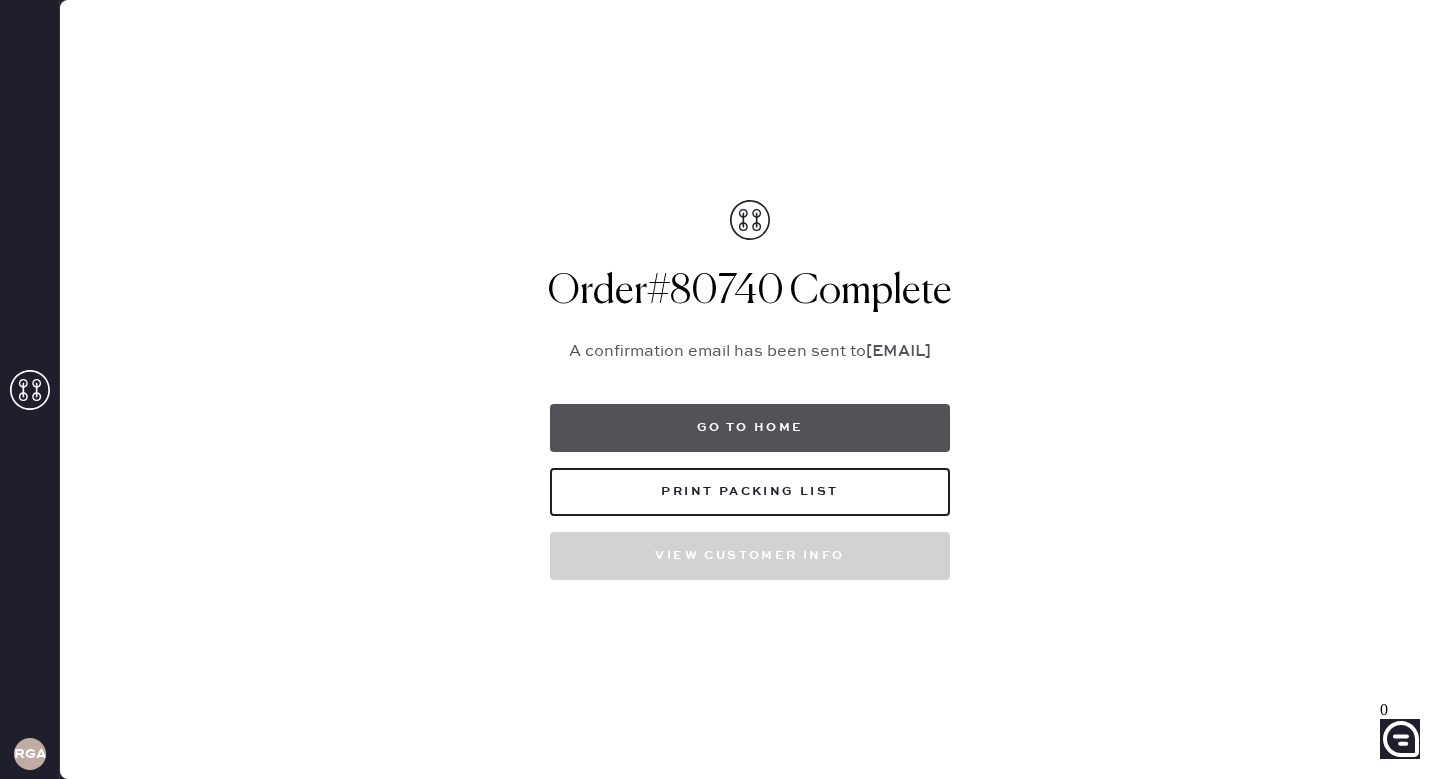 click on "Go to home" at bounding box center [750, 428] 